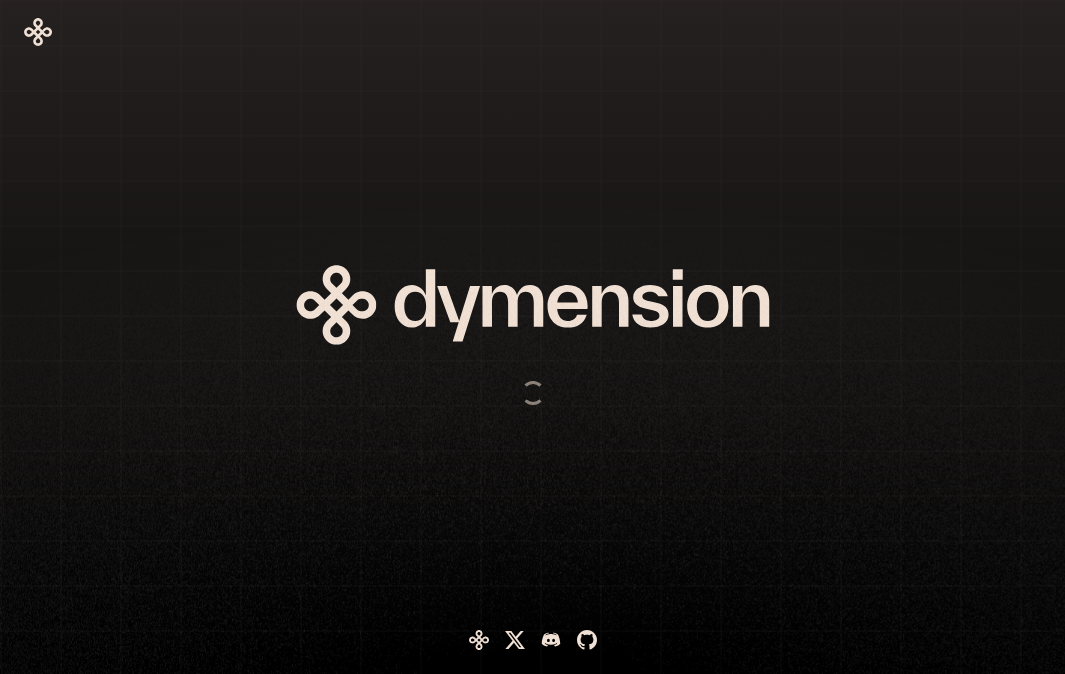 scroll, scrollTop: 0, scrollLeft: 0, axis: both 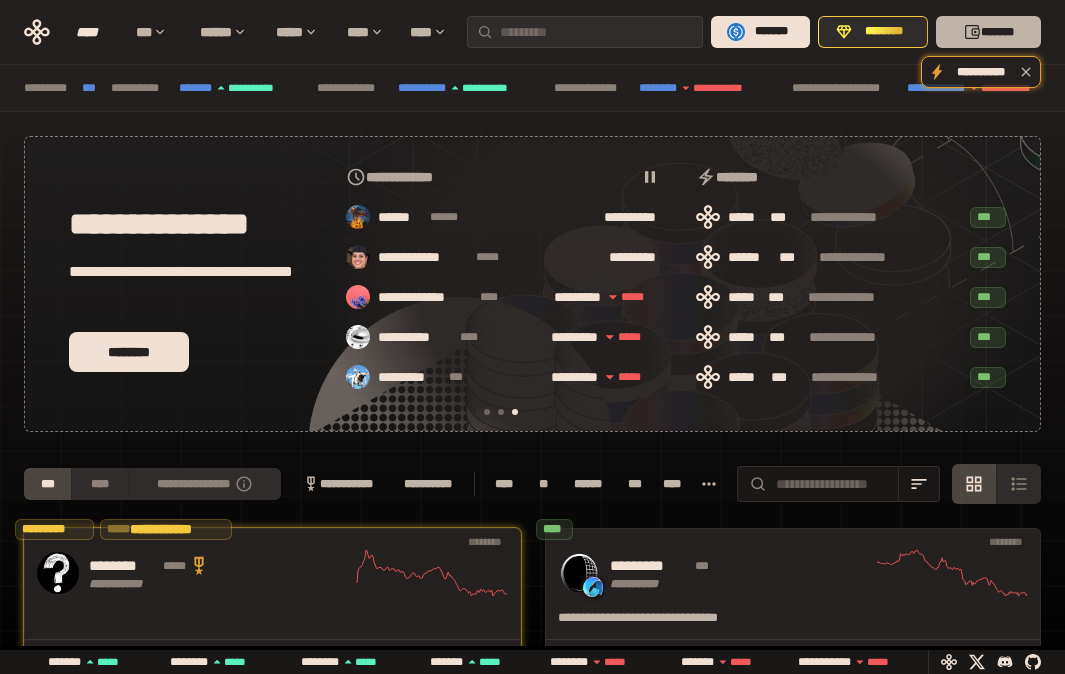 click on "*******" at bounding box center [988, 32] 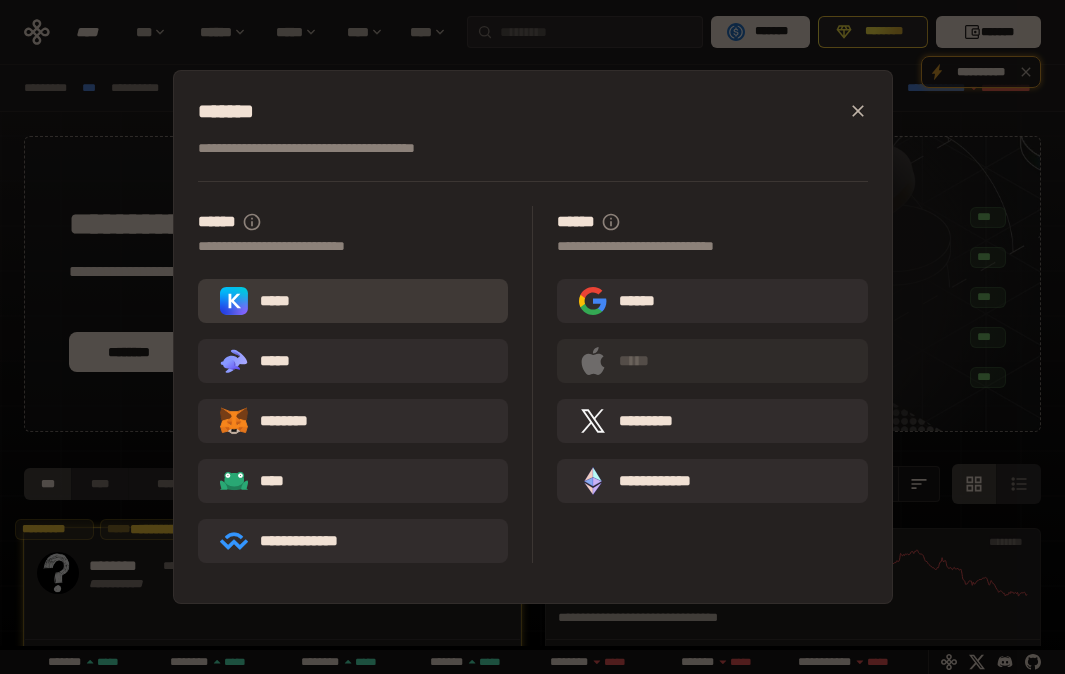 scroll, scrollTop: 0, scrollLeft: 366, axis: horizontal 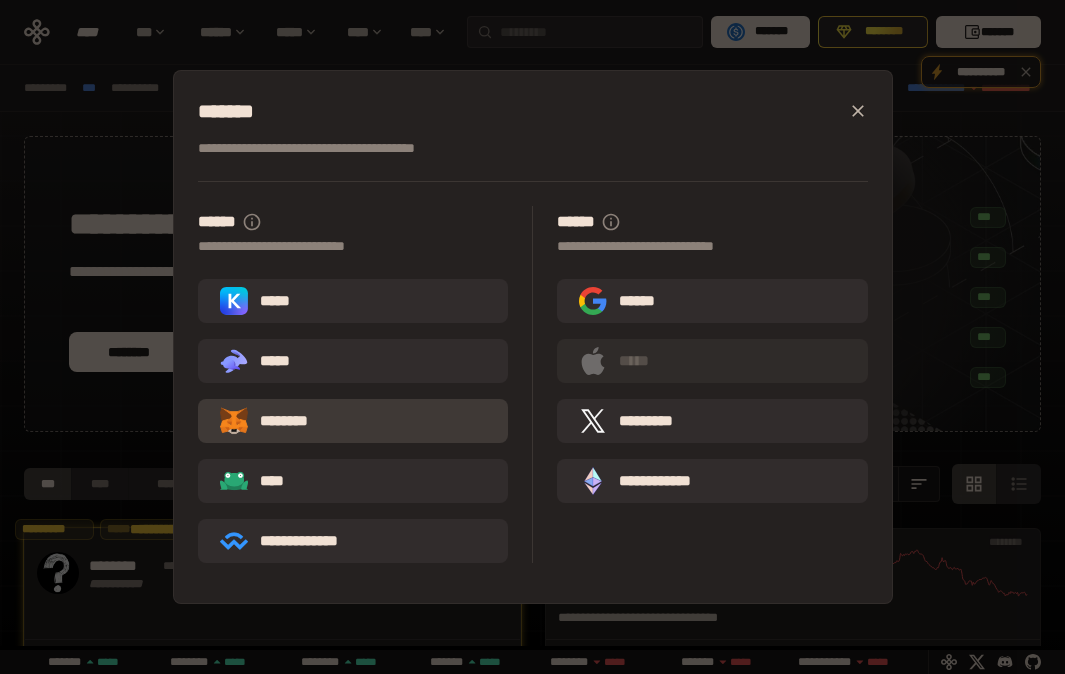 click on "********" at bounding box center [353, 421] 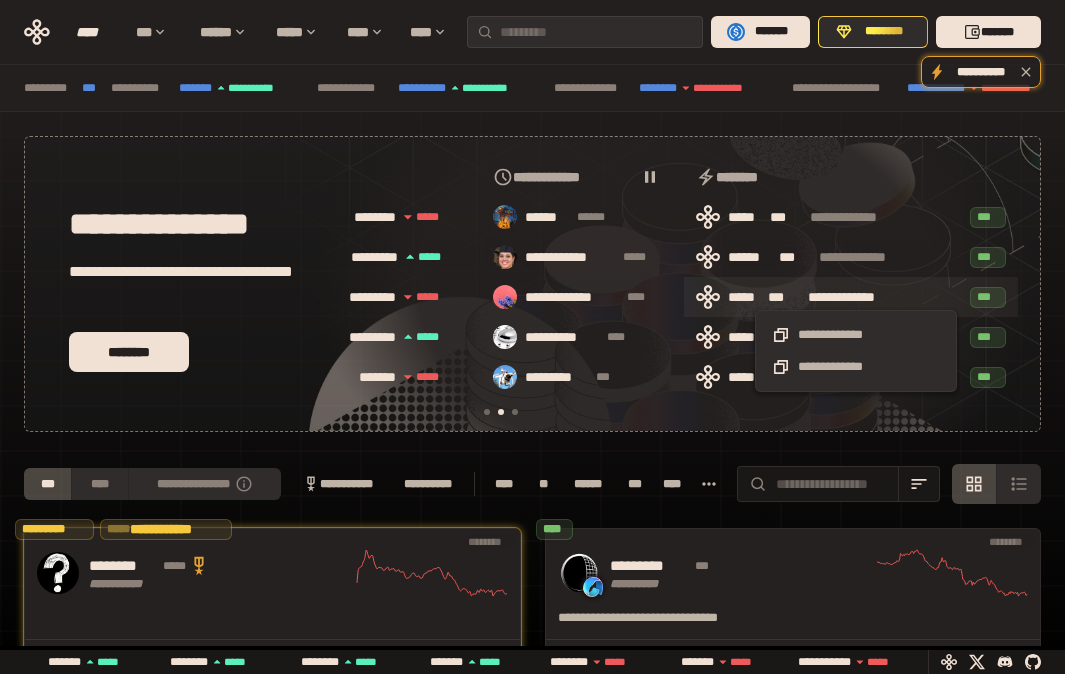 scroll, scrollTop: 0, scrollLeft: 366, axis: horizontal 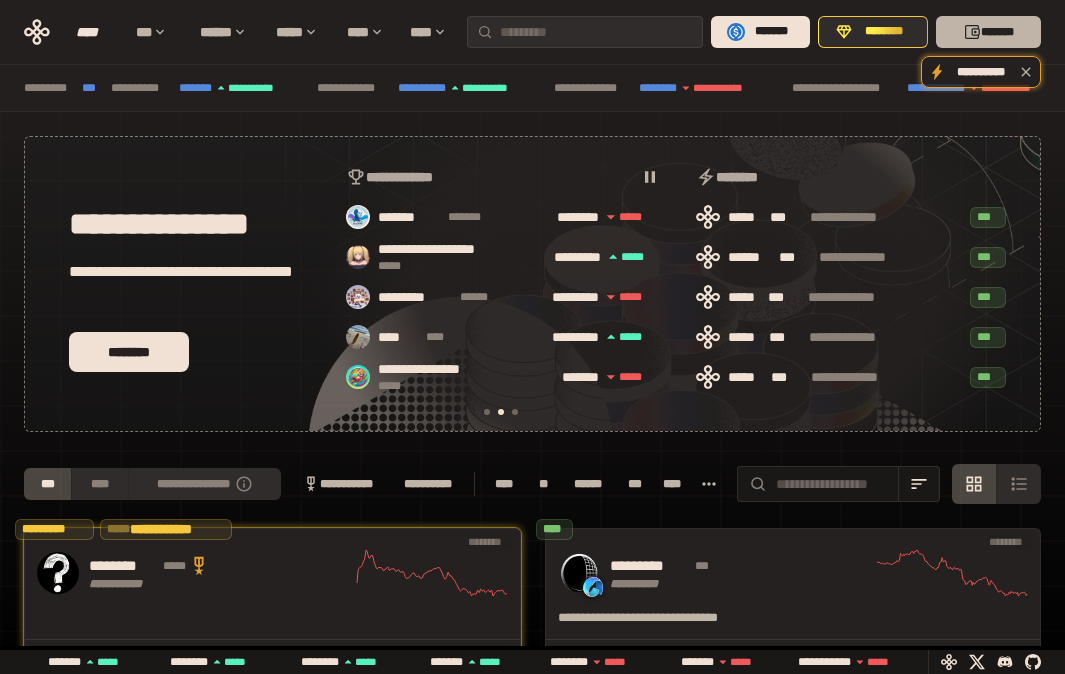 click on "*******" at bounding box center (988, 32) 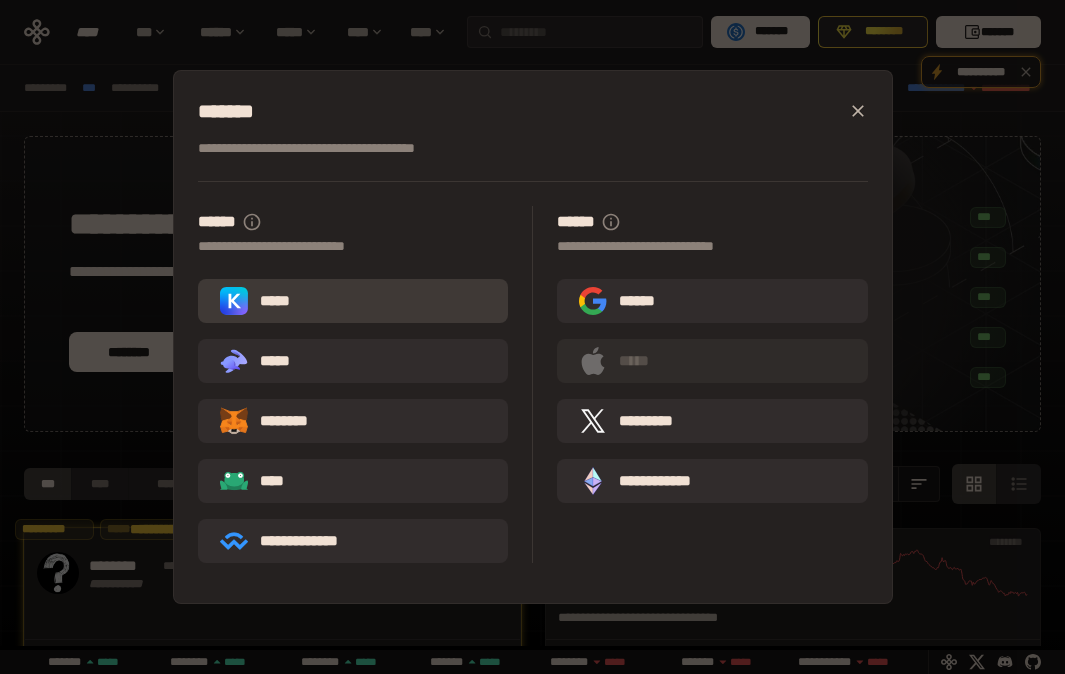 scroll, scrollTop: 0, scrollLeft: 16, axis: horizontal 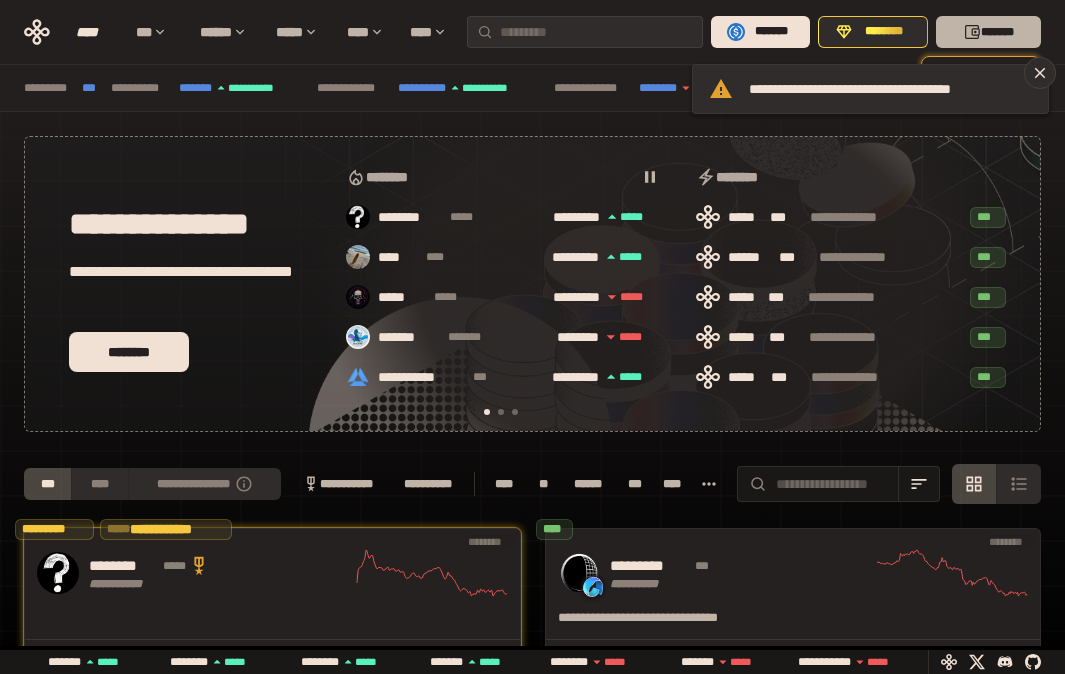 click on "*******" at bounding box center (988, 32) 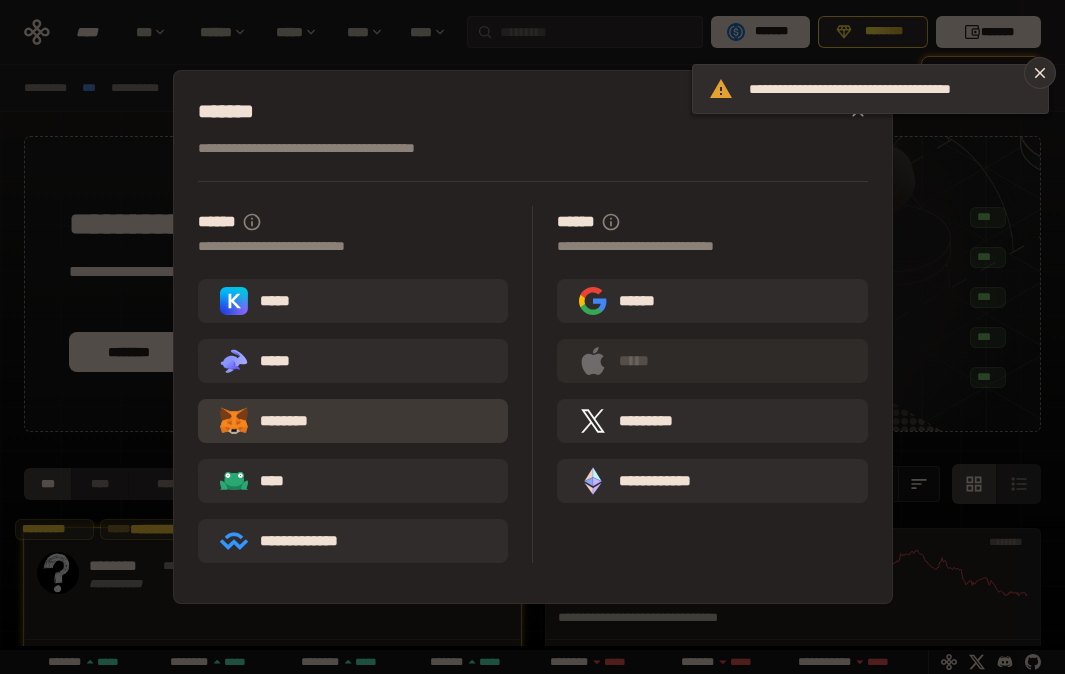 click on "********" at bounding box center (278, 421) 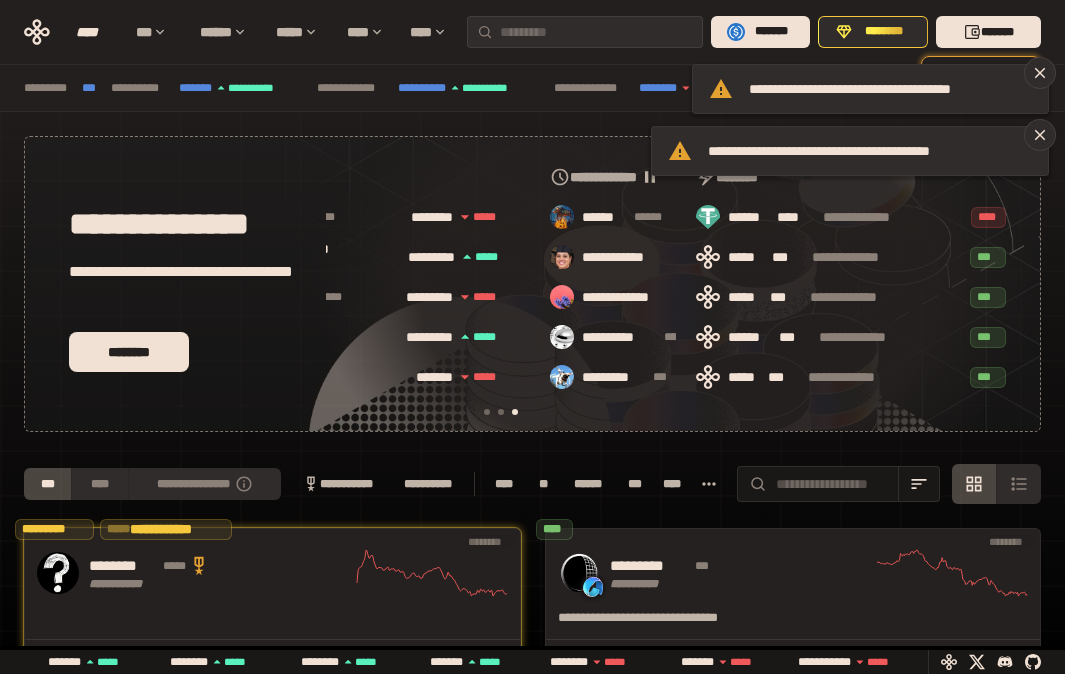 scroll, scrollTop: 0, scrollLeft: 716, axis: horizontal 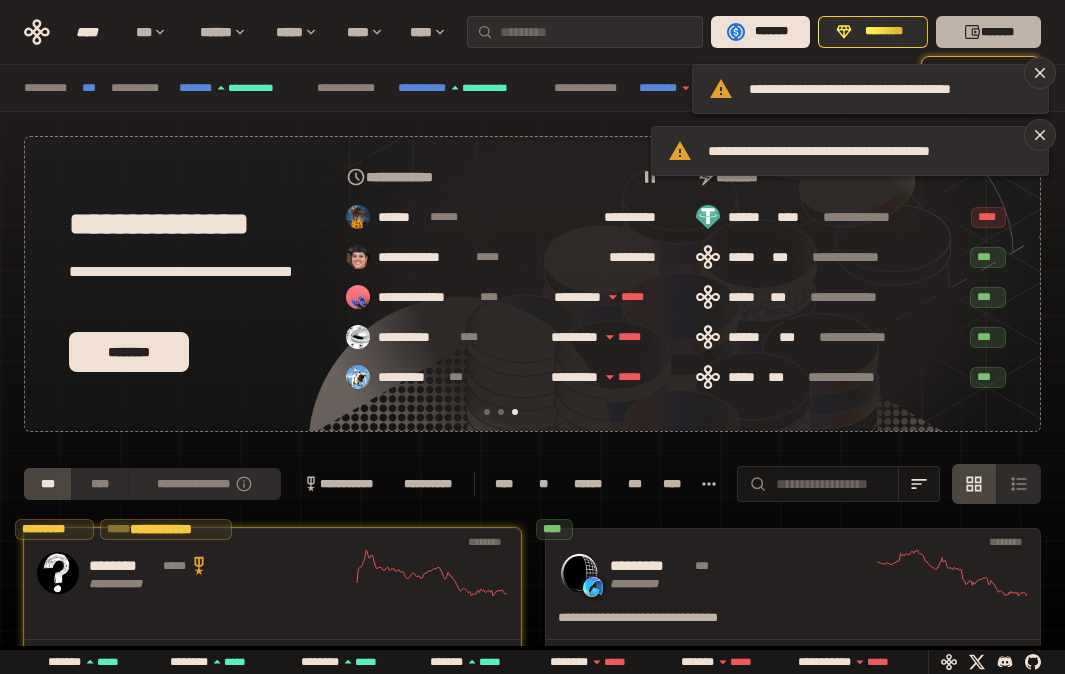 click 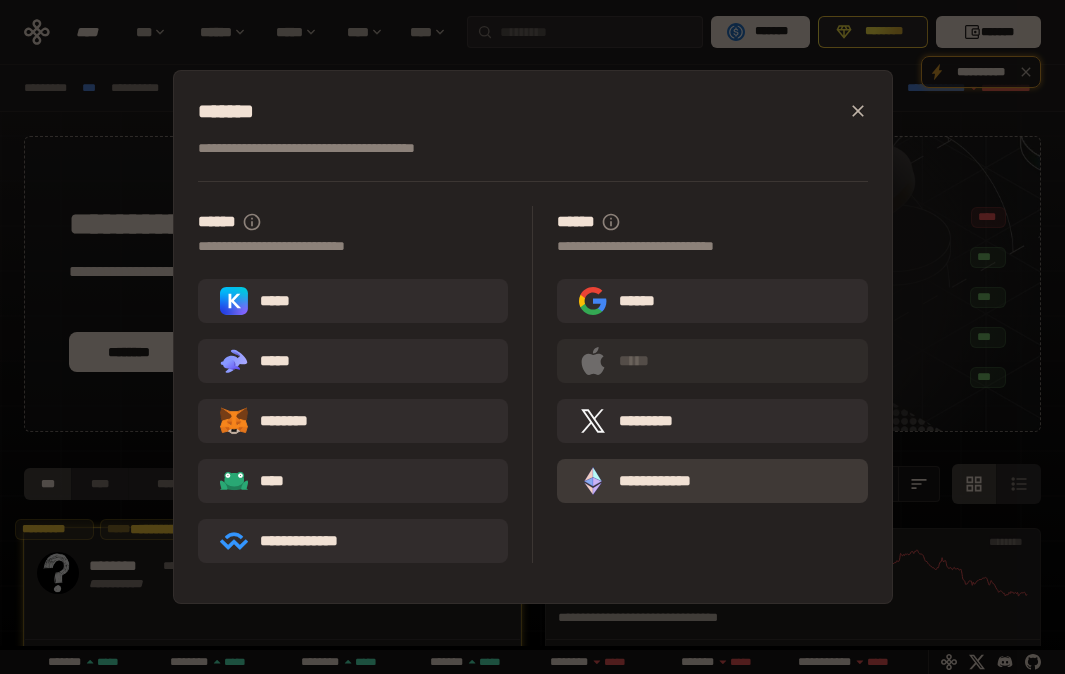 scroll, scrollTop: 0, scrollLeft: 366, axis: horizontal 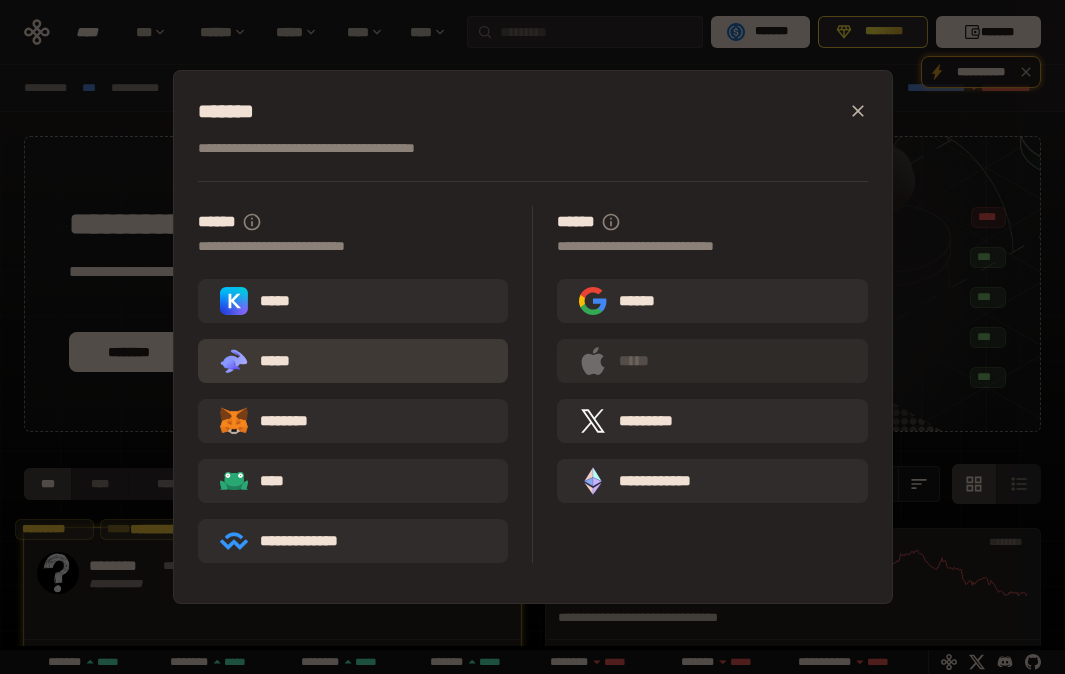 click on ".st0{fill:url(#SVGID_1_);}
.st1{fill-rule:evenodd;clip-rule:evenodd;fill:url(#SVGID_00000161597173617360504640000012432366591255278478_);}
.st2{fill-rule:evenodd;clip-rule:evenodd;fill:url(#SVGID_00000021803777515098205300000017382971856690286485_);}
.st3{fill:url(#SVGID_00000031192219548086493050000012287181694732331425_);}
*****" at bounding box center (353, 361) 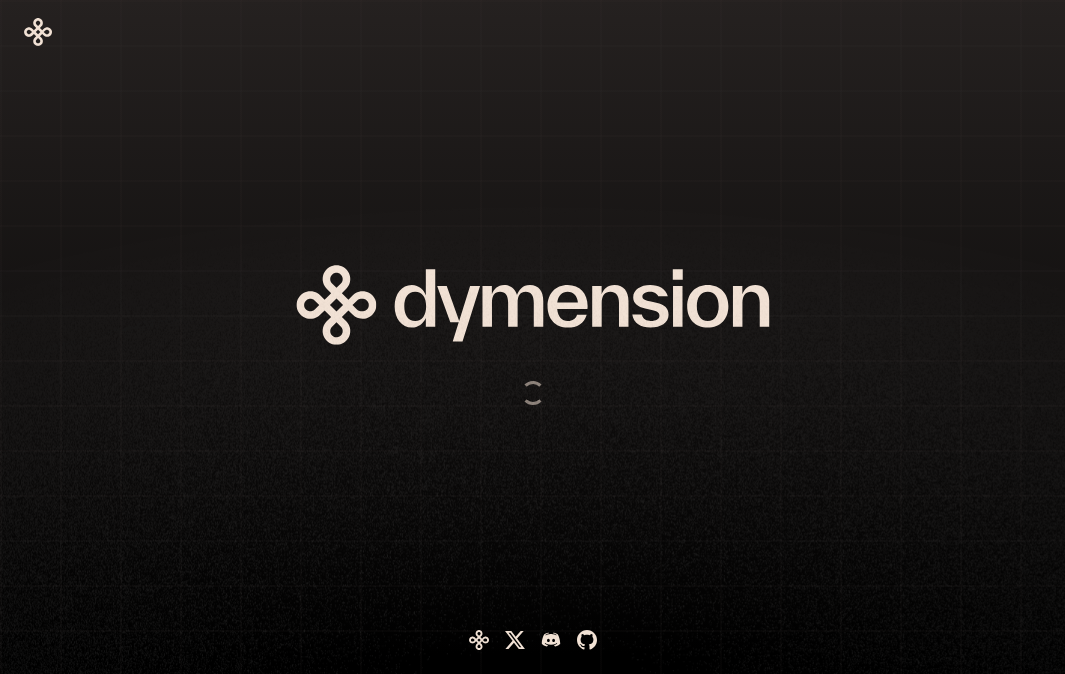 scroll, scrollTop: 0, scrollLeft: 0, axis: both 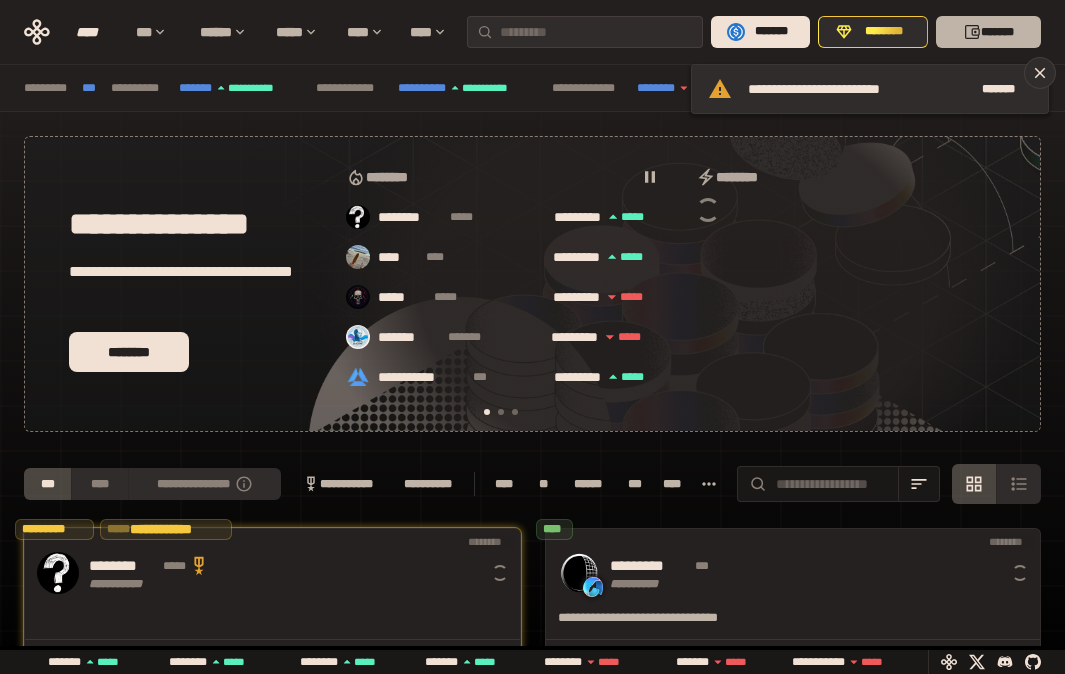 click on "*******" at bounding box center [988, 32] 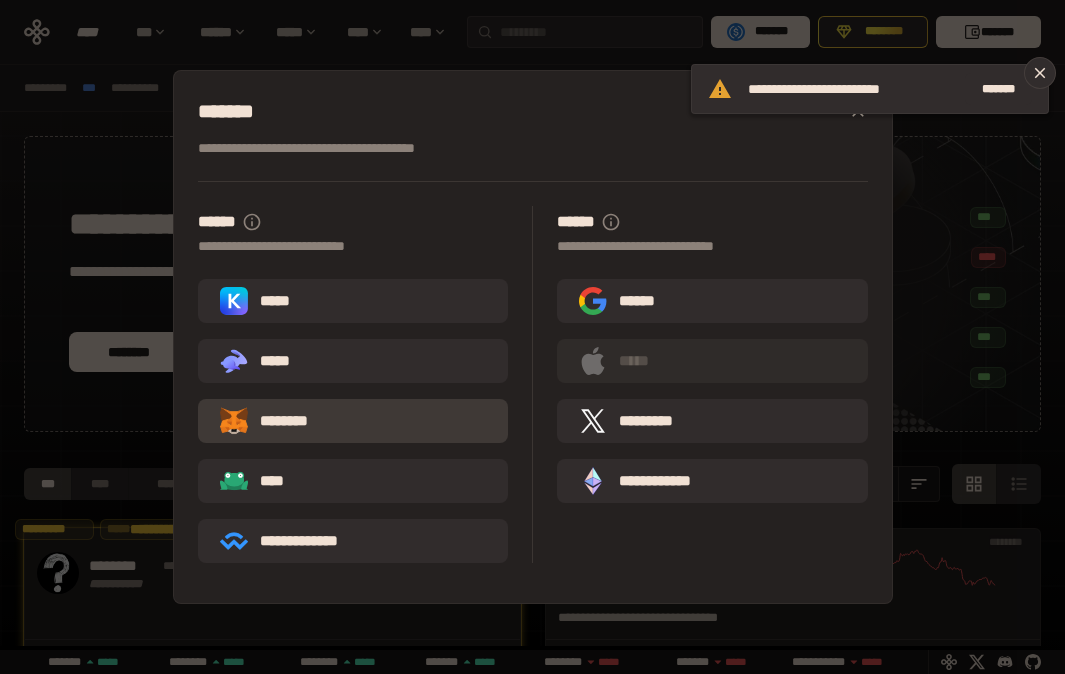click on "********" at bounding box center [353, 421] 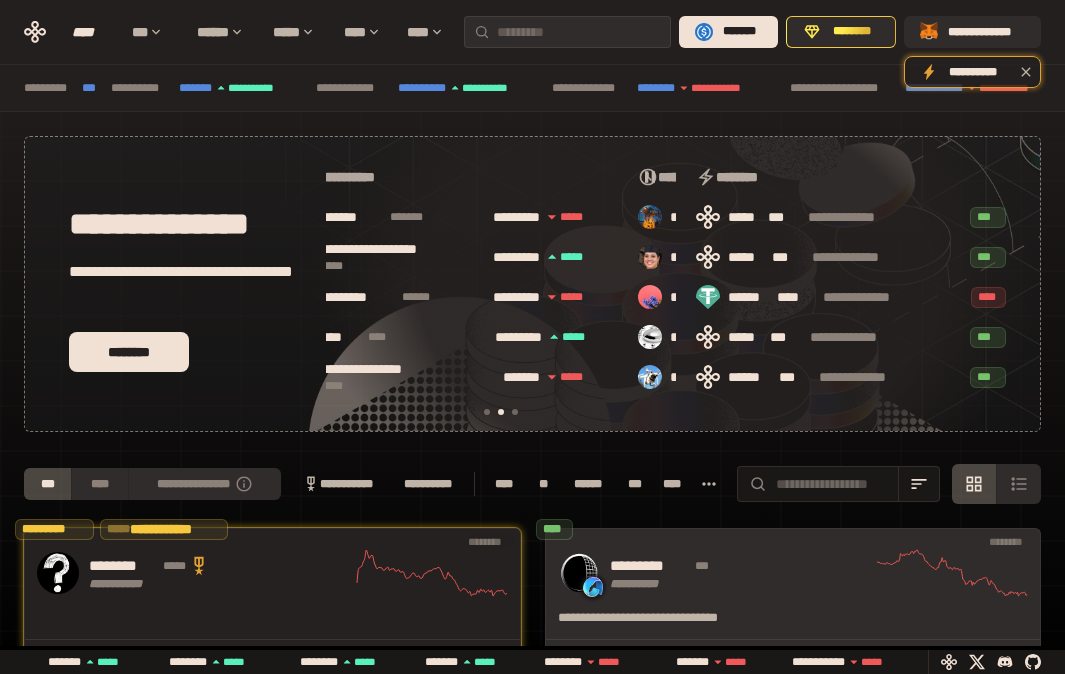 scroll, scrollTop: 0, scrollLeft: 366, axis: horizontal 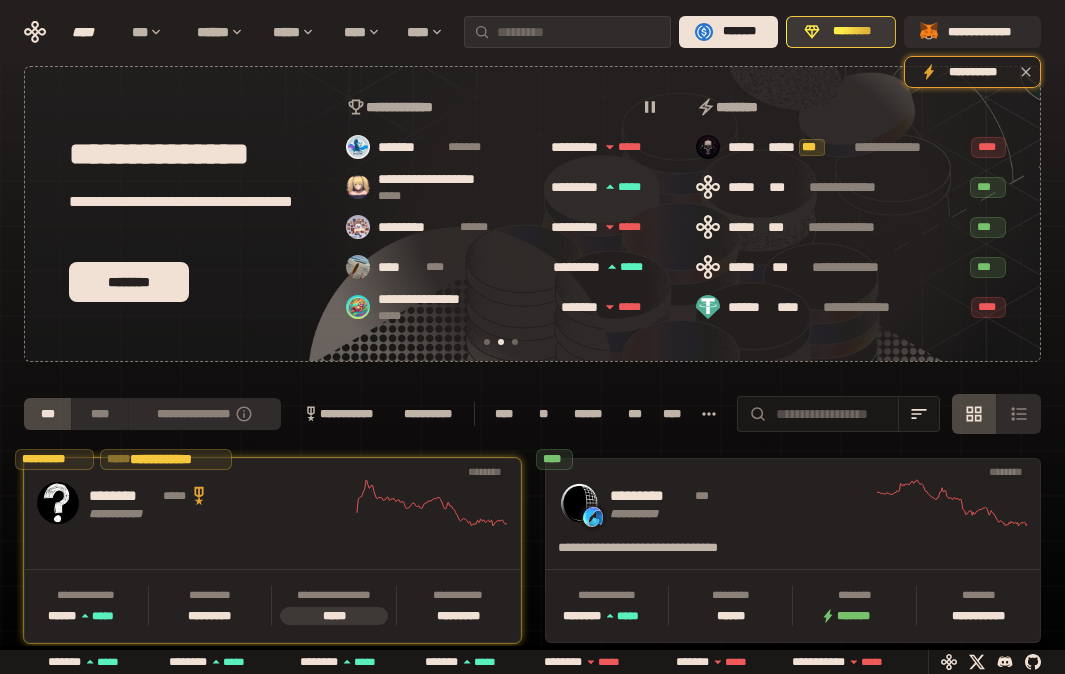 click on "********" at bounding box center [841, 32] 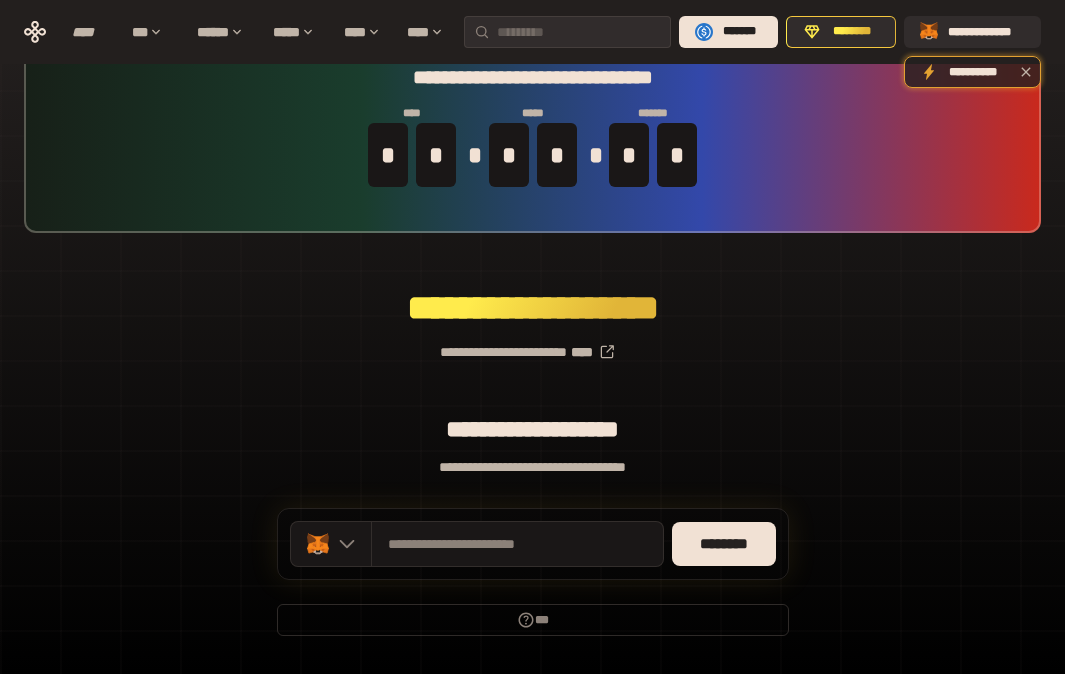 scroll, scrollTop: 54, scrollLeft: 0, axis: vertical 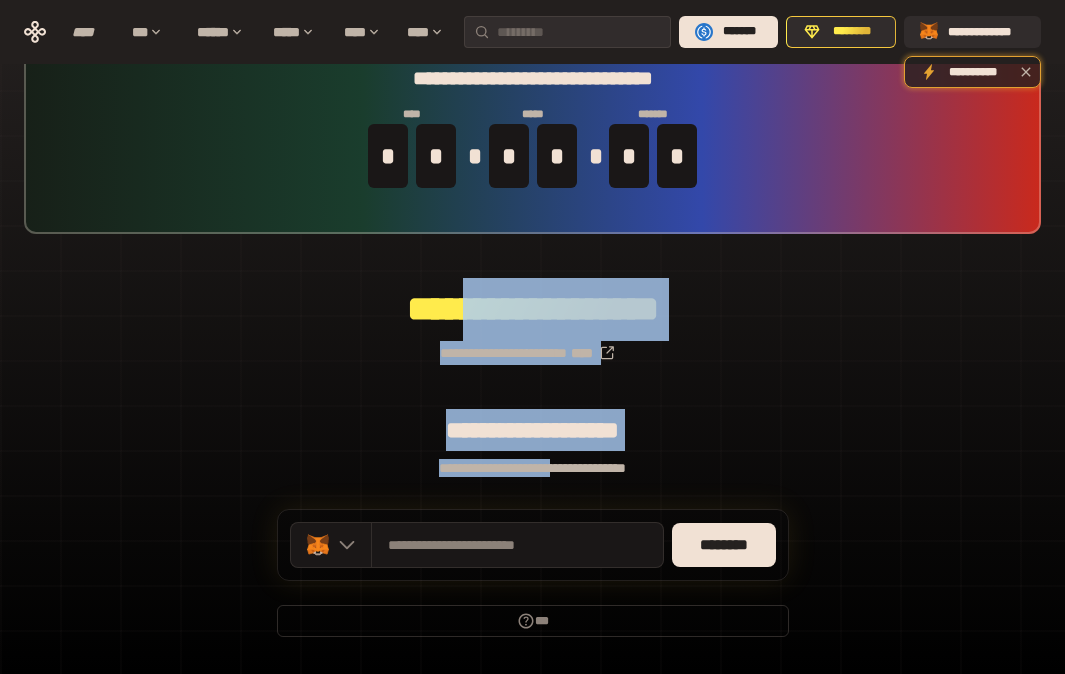 drag, startPoint x: 555, startPoint y: 475, endPoint x: 458, endPoint y: 300, distance: 200.08498 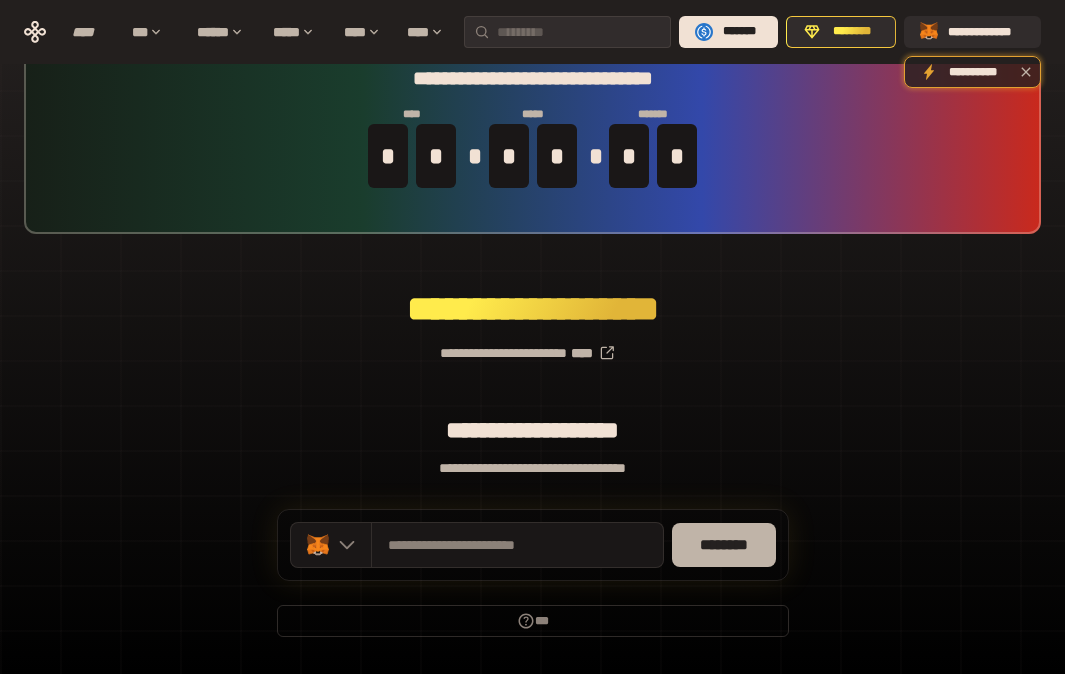 click on "********" at bounding box center (724, 545) 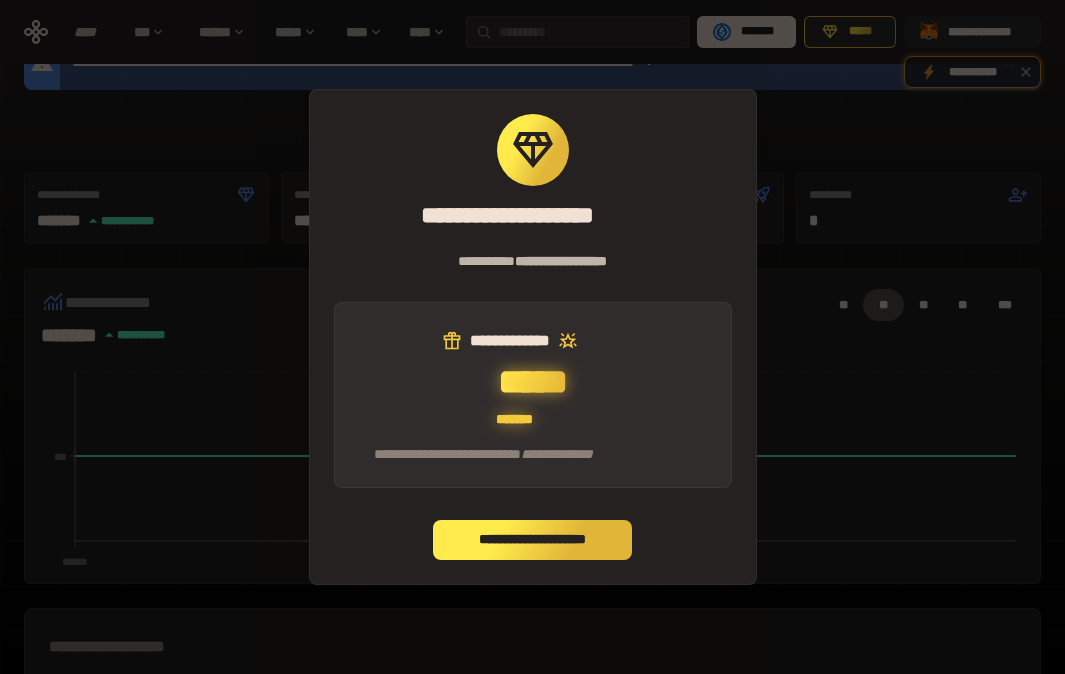 click on "**********" at bounding box center (533, 540) 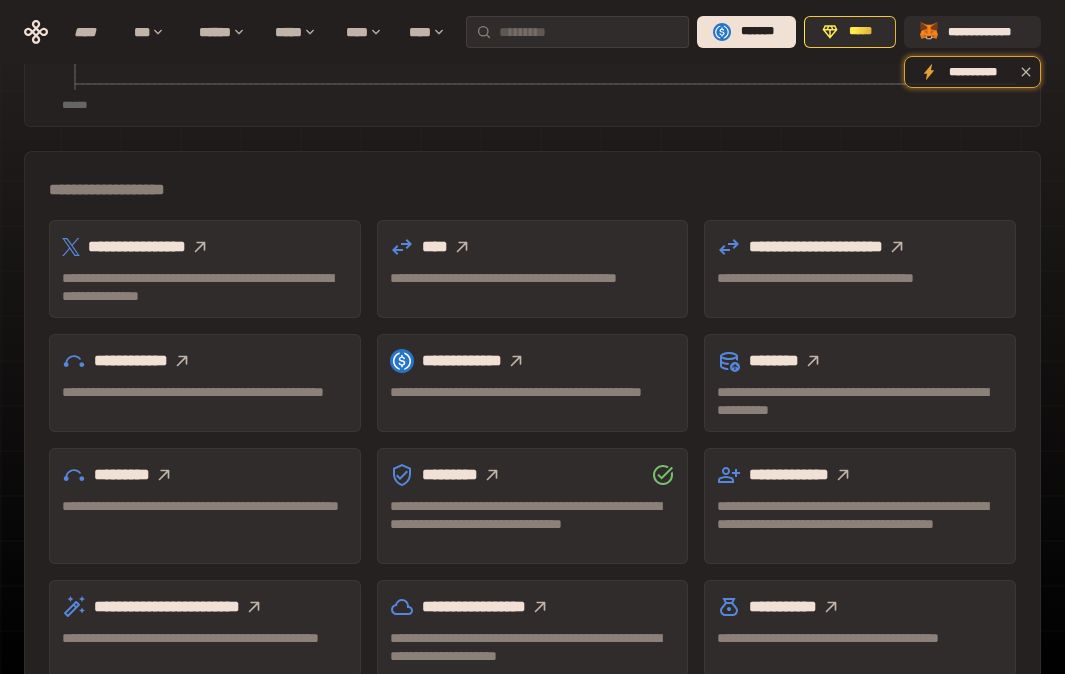 scroll, scrollTop: 513, scrollLeft: 0, axis: vertical 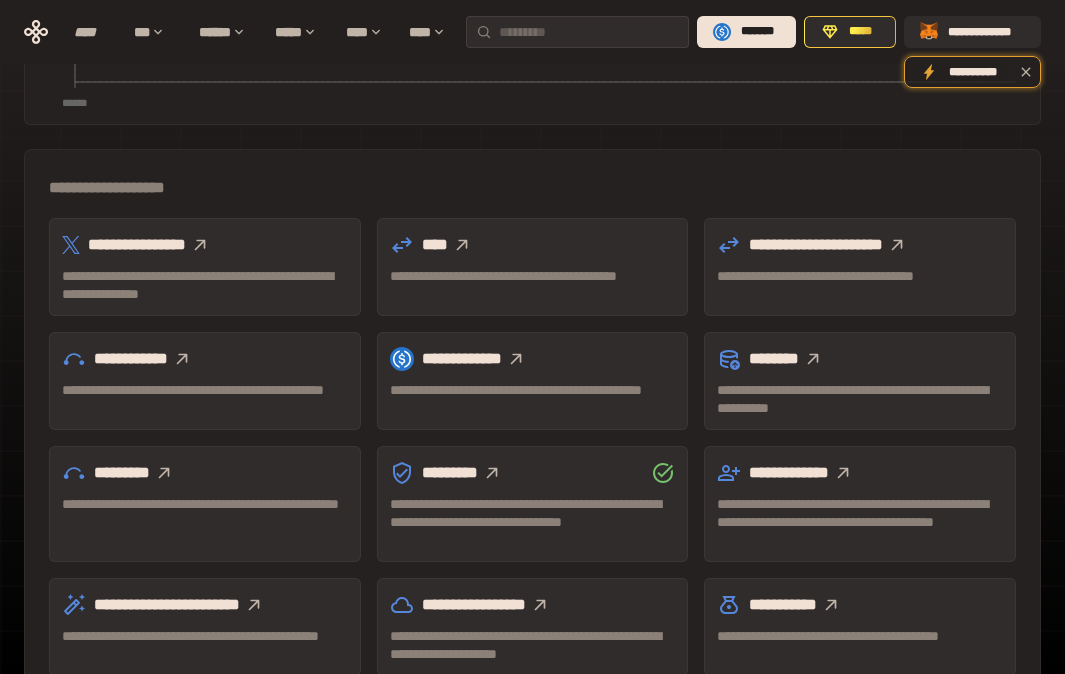 click 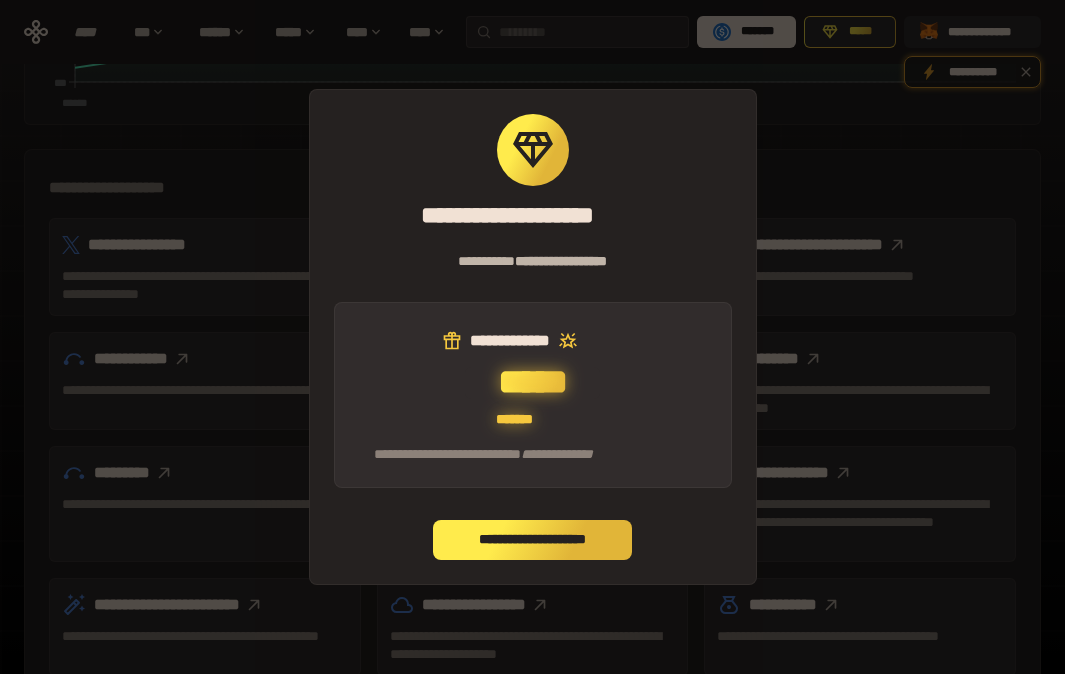 click on "**********" at bounding box center (533, 540) 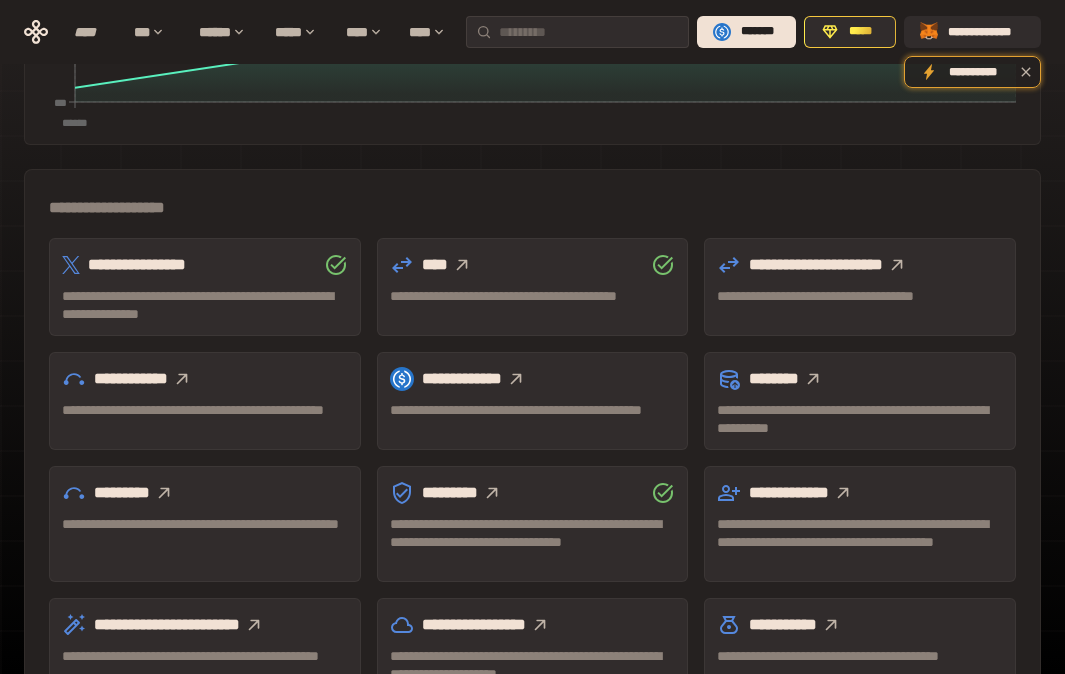 scroll, scrollTop: 0, scrollLeft: 0, axis: both 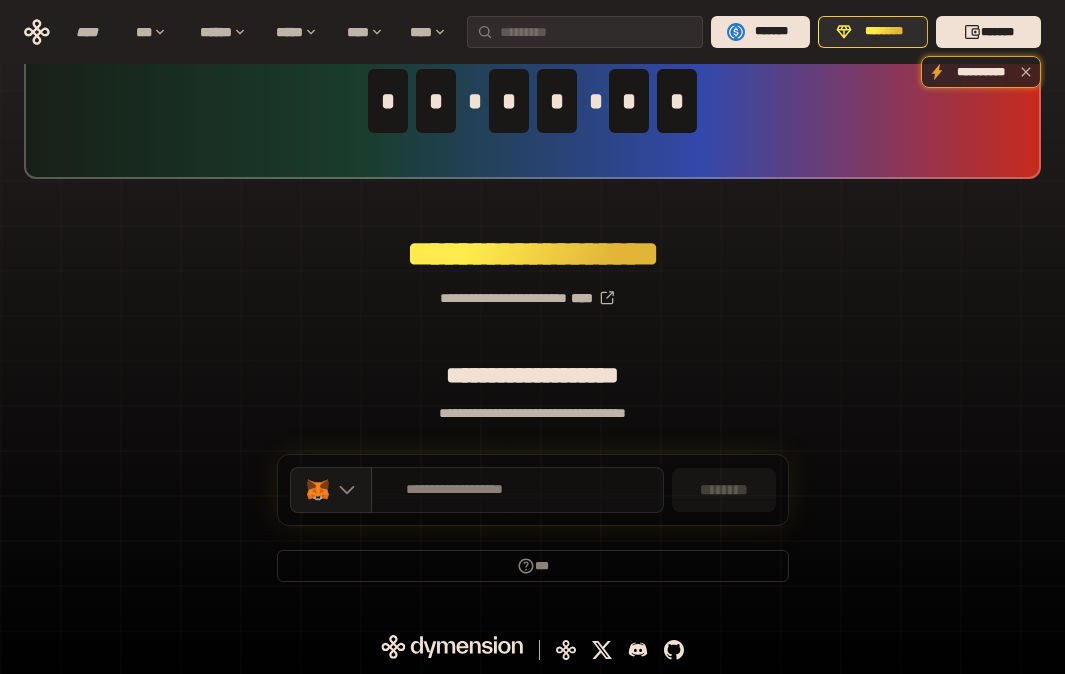 click on "**********" at bounding box center [517, 490] 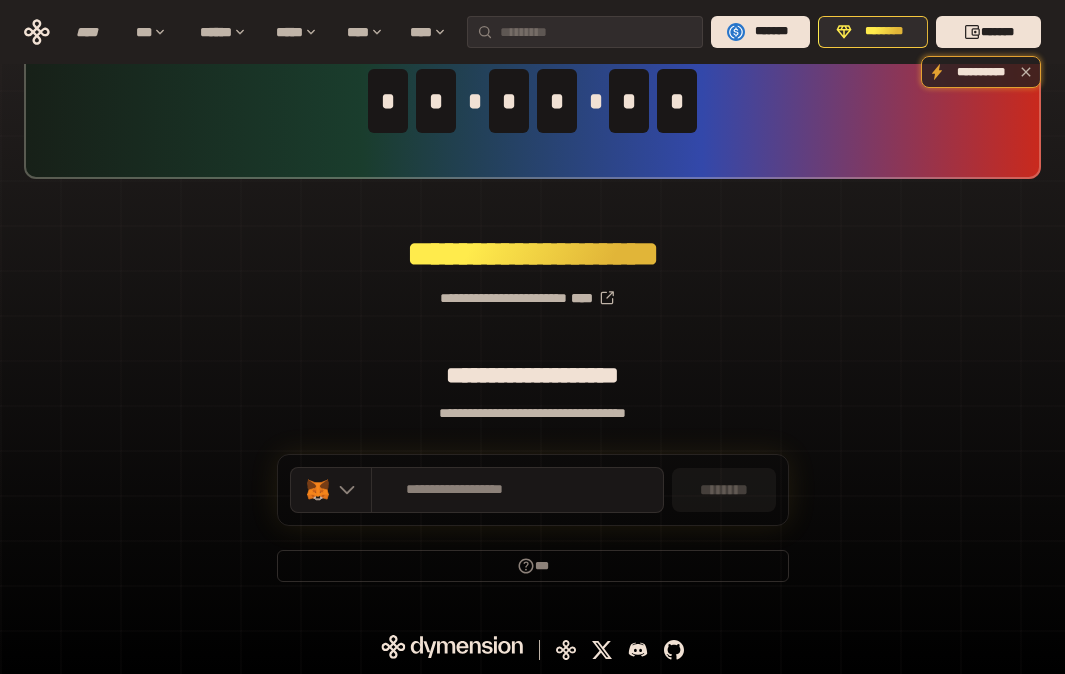 click on "**********" at bounding box center (533, 413) 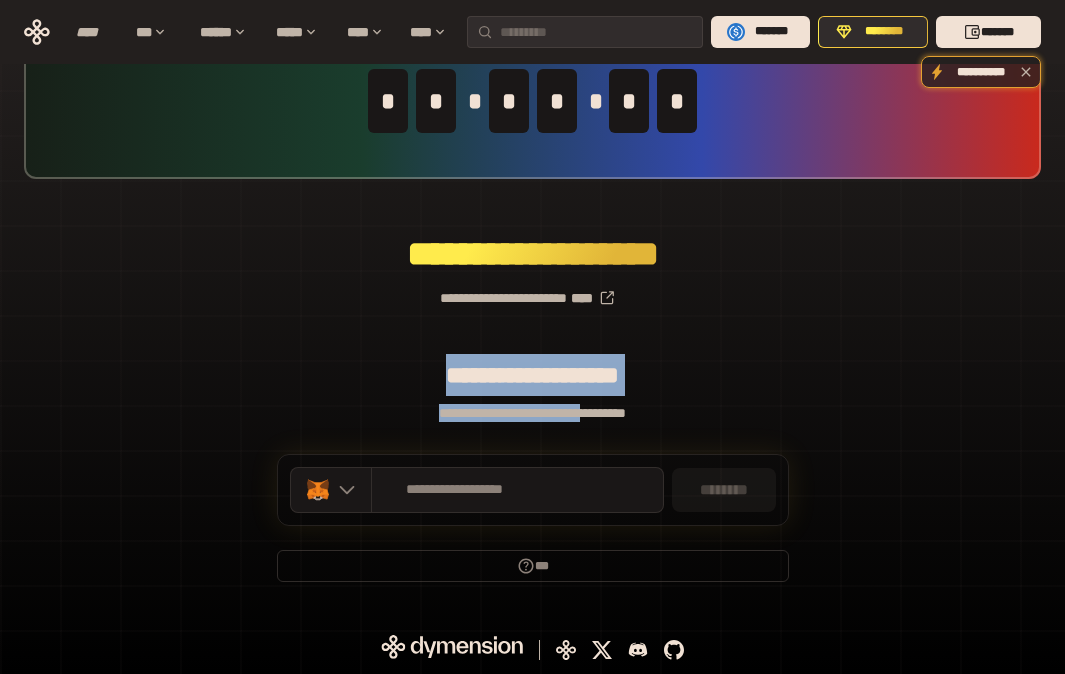 drag, startPoint x: 586, startPoint y: 417, endPoint x: 499, endPoint y: 351, distance: 109.201645 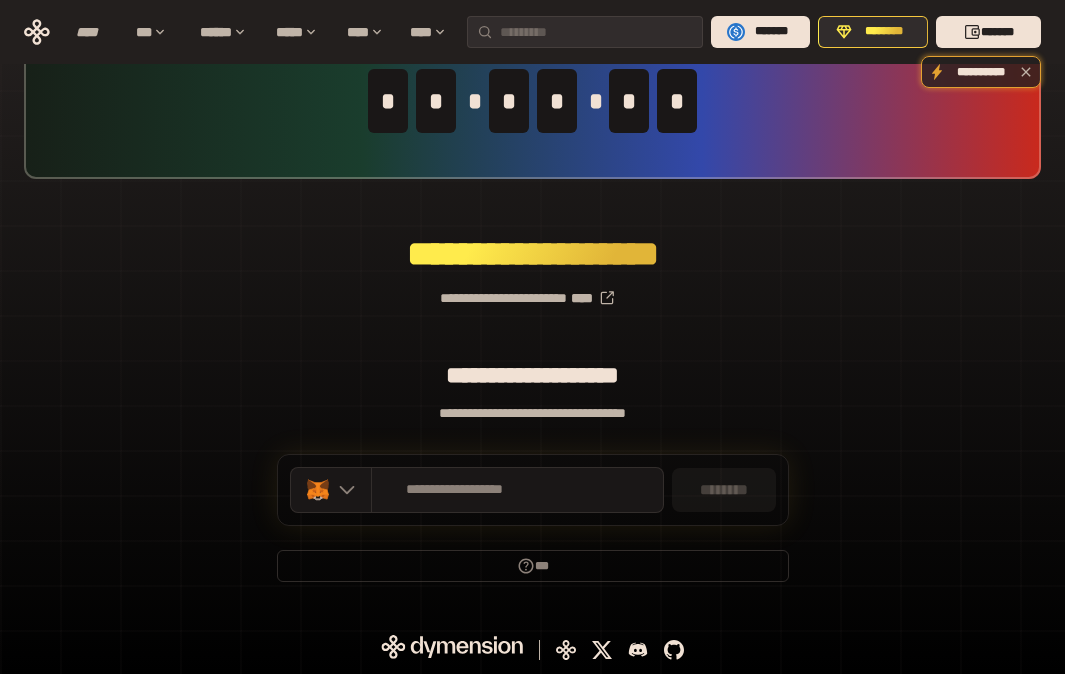 click on "**********" at bounding box center [532, 375] 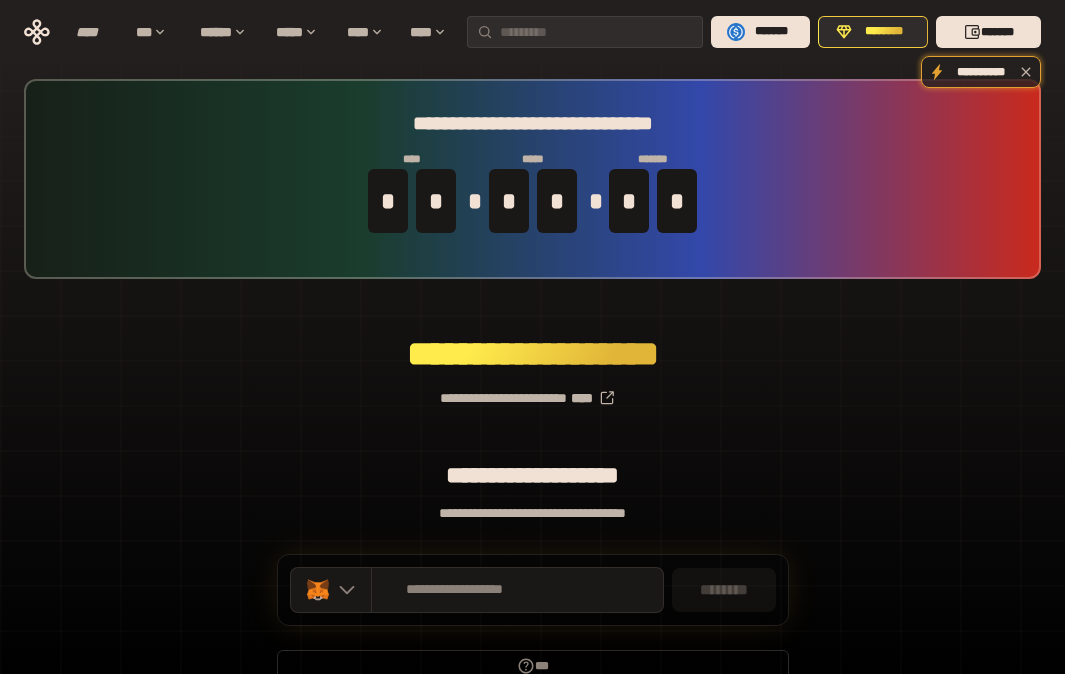 scroll, scrollTop: 6, scrollLeft: 0, axis: vertical 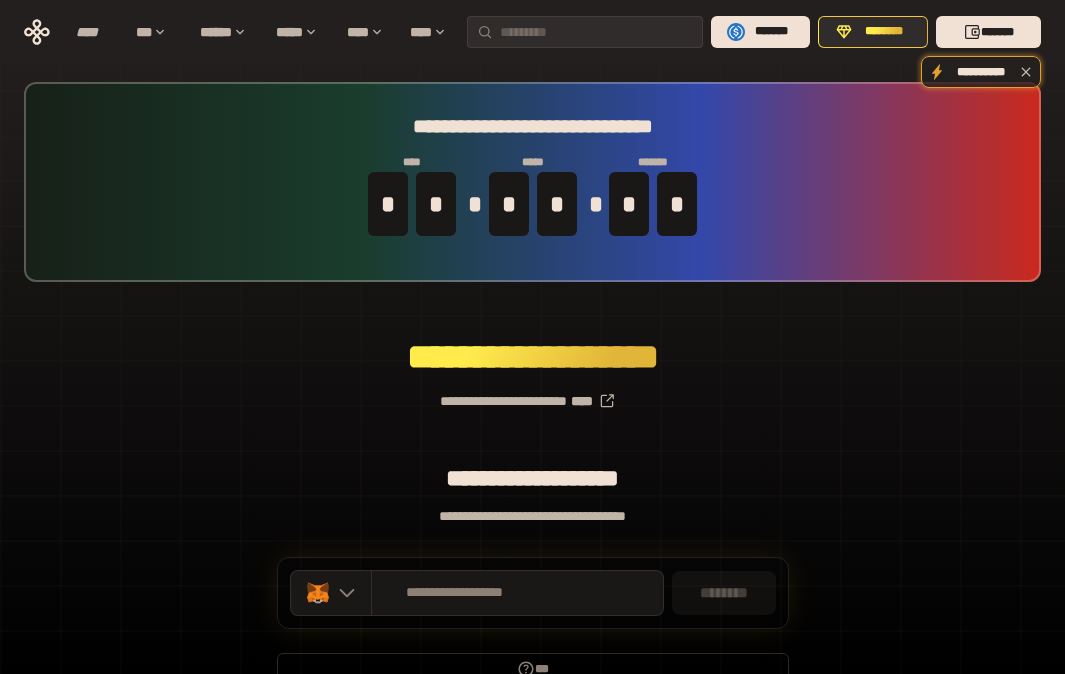 click on "**********" at bounding box center (532, 393) 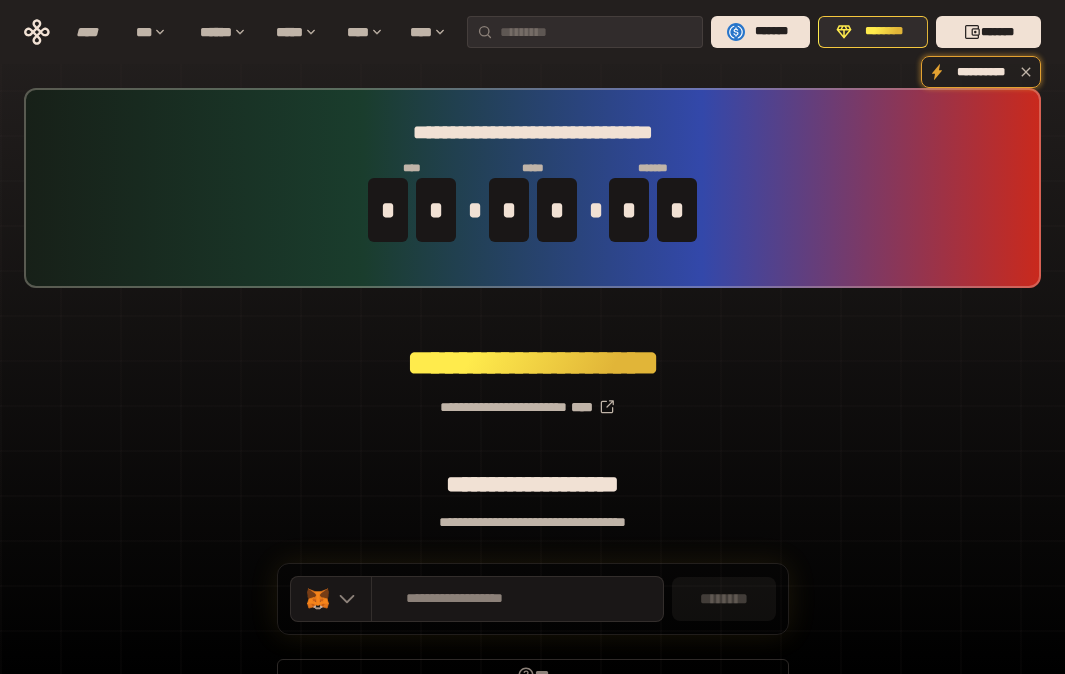 drag, startPoint x: 397, startPoint y: 126, endPoint x: 703, endPoint y: 146, distance: 306.6529 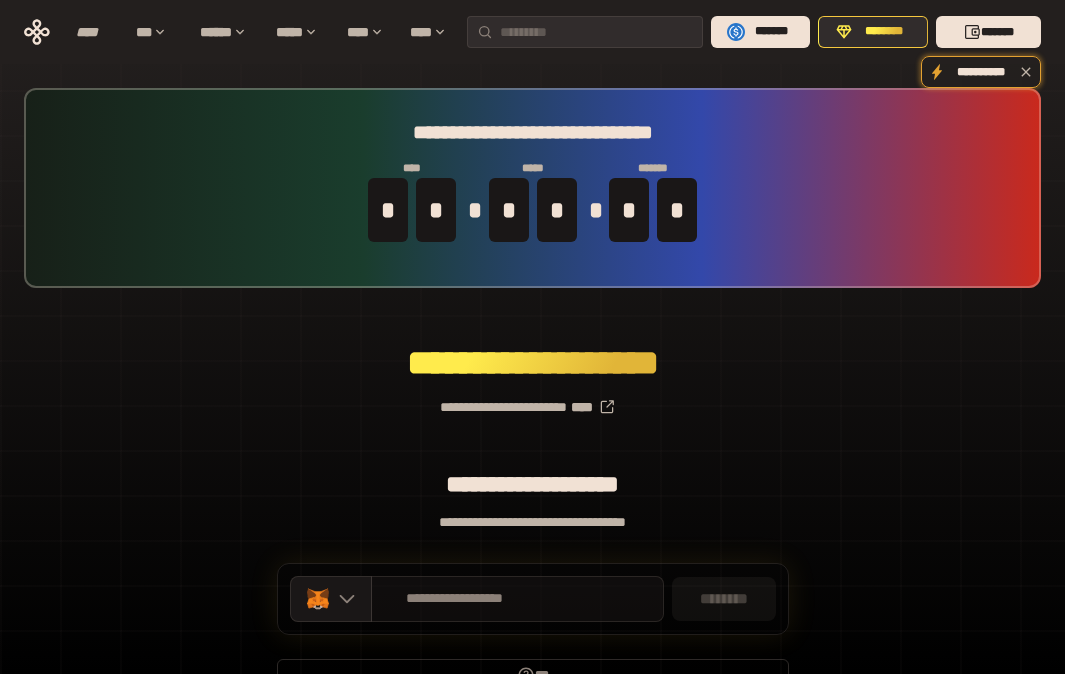 click on "**********" at bounding box center [517, 599] 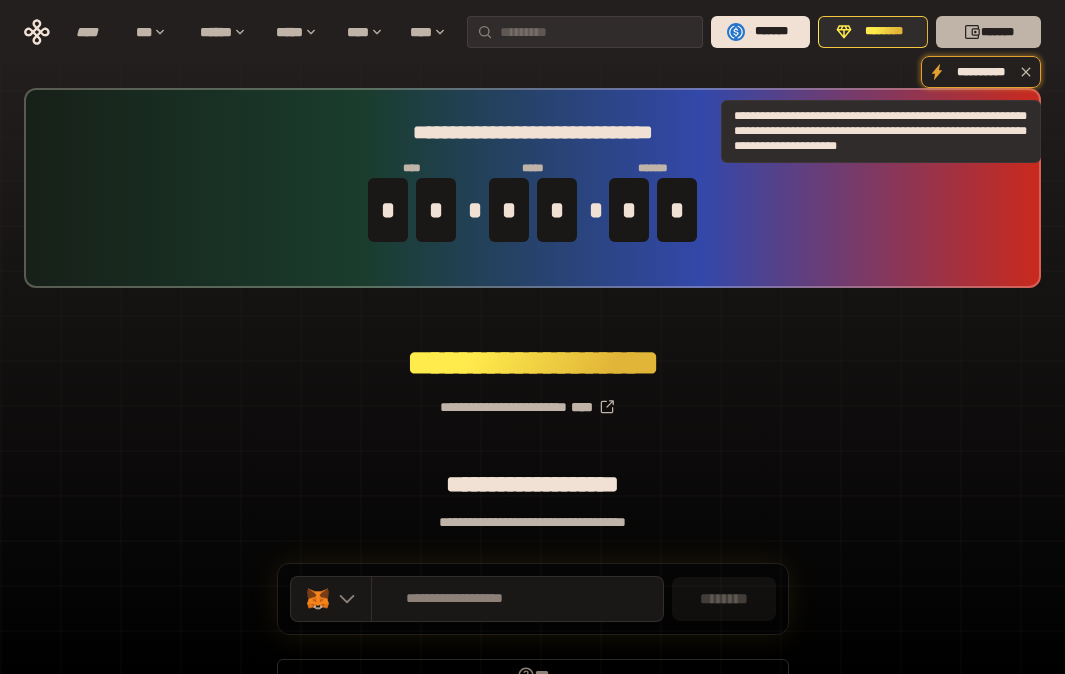 click on "*******" at bounding box center (988, 32) 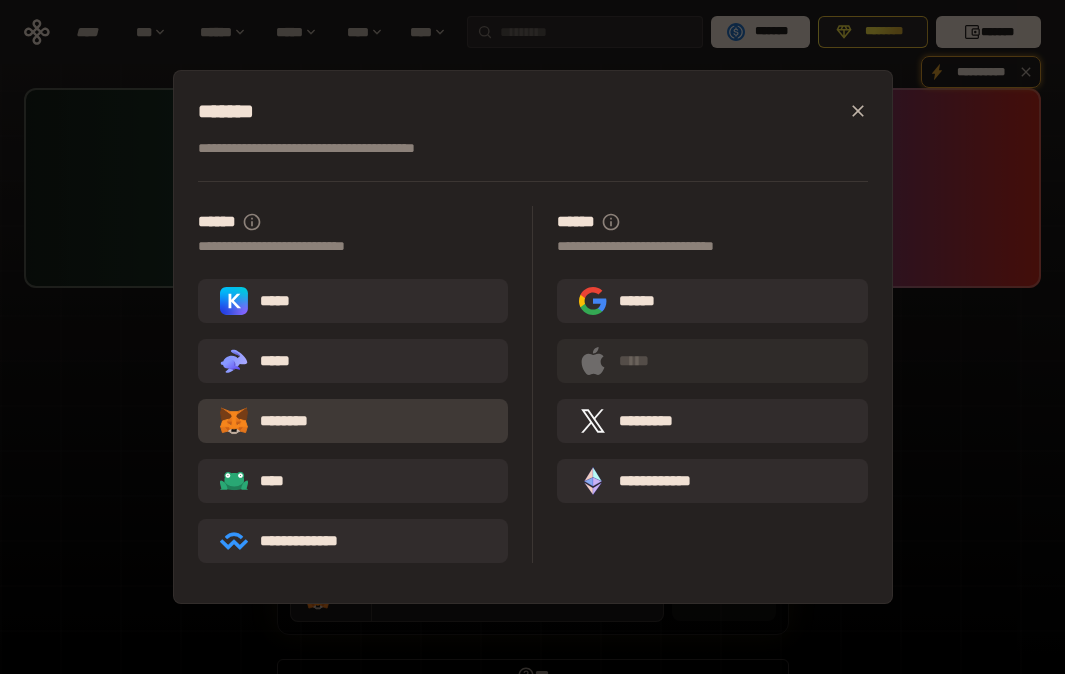 click on "********" at bounding box center (278, 421) 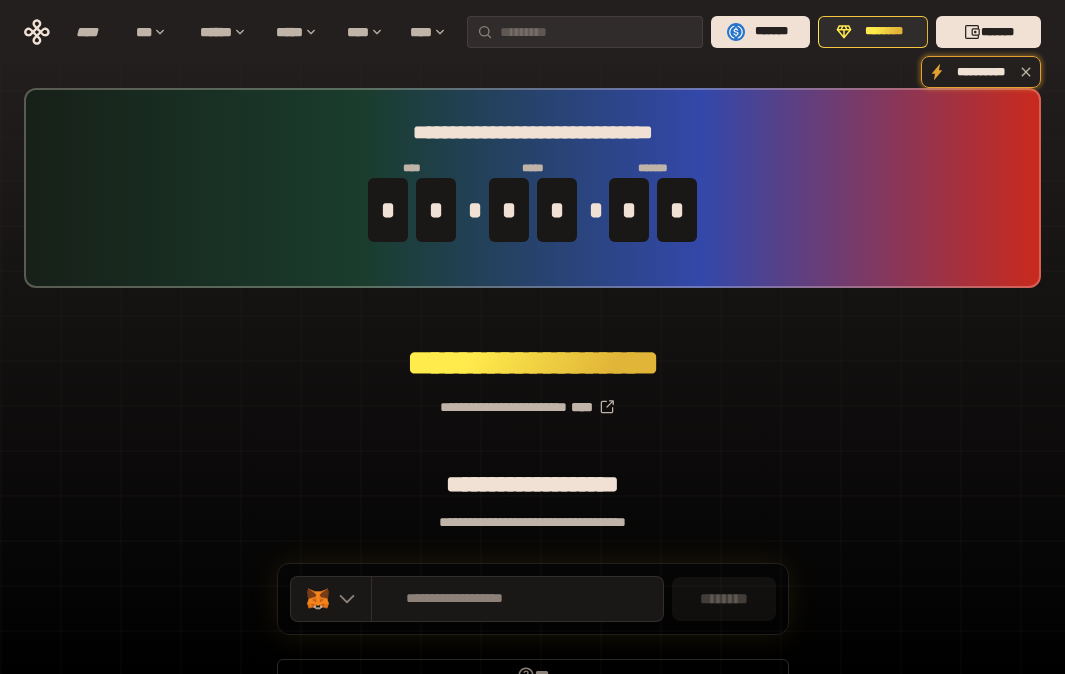 scroll, scrollTop: 25, scrollLeft: 0, axis: vertical 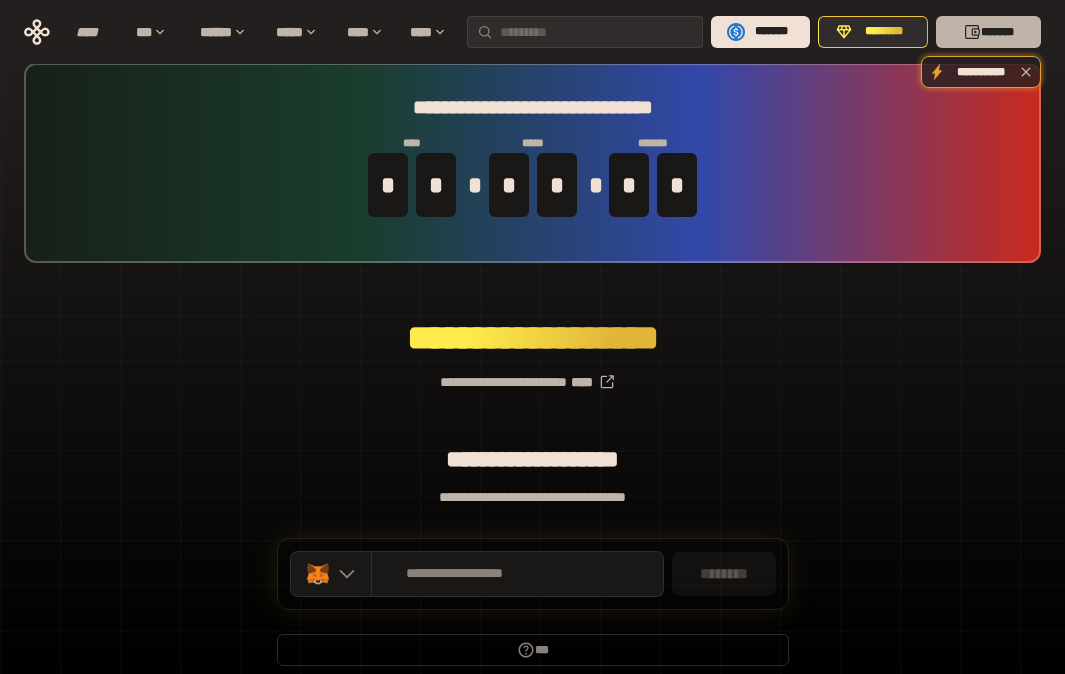 click on "*******" at bounding box center [988, 32] 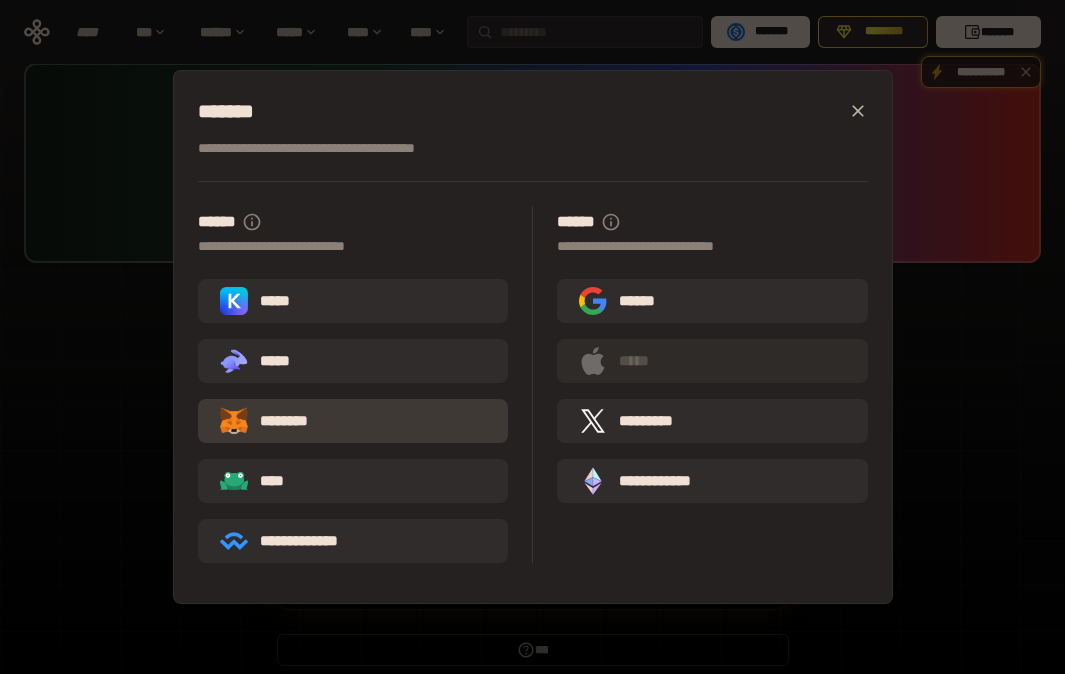 click on "********" at bounding box center (353, 421) 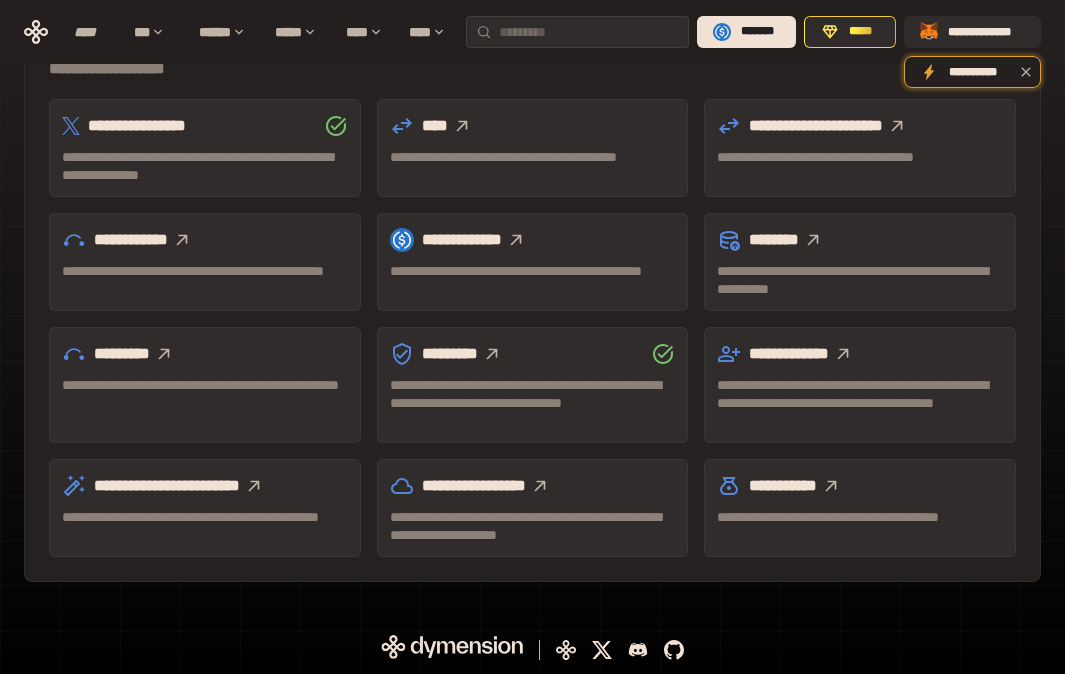 scroll, scrollTop: 0, scrollLeft: 0, axis: both 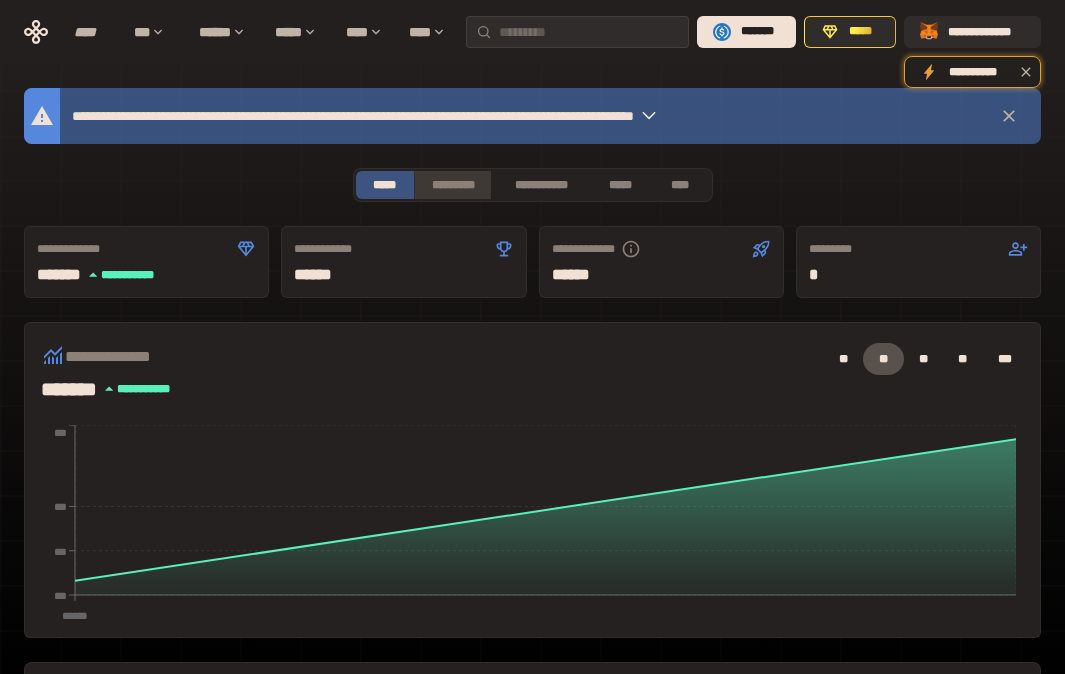 click on "*********" at bounding box center [452, 185] 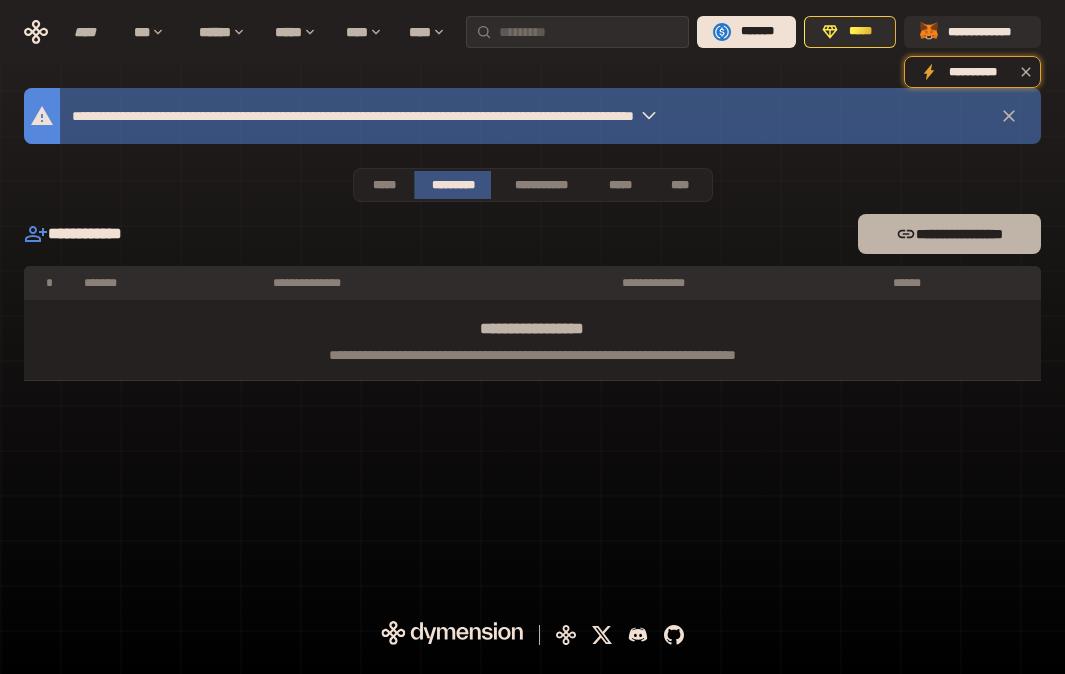 click on "**********" at bounding box center (949, 234) 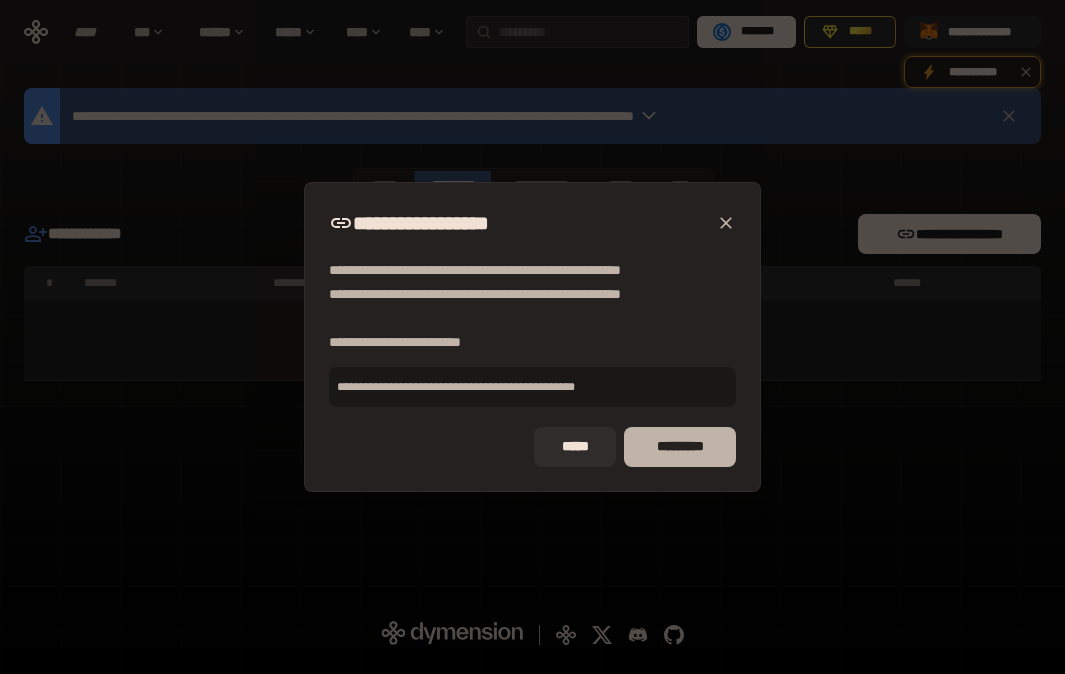 click on "*********" at bounding box center (679, 447) 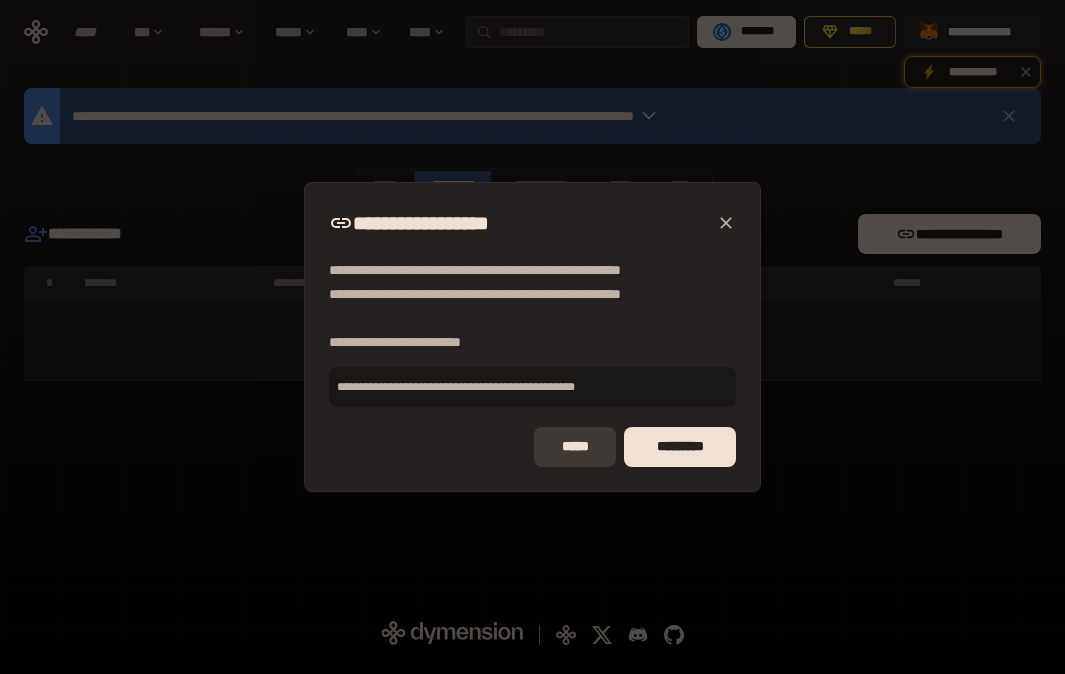 click on "*****" at bounding box center (575, 447) 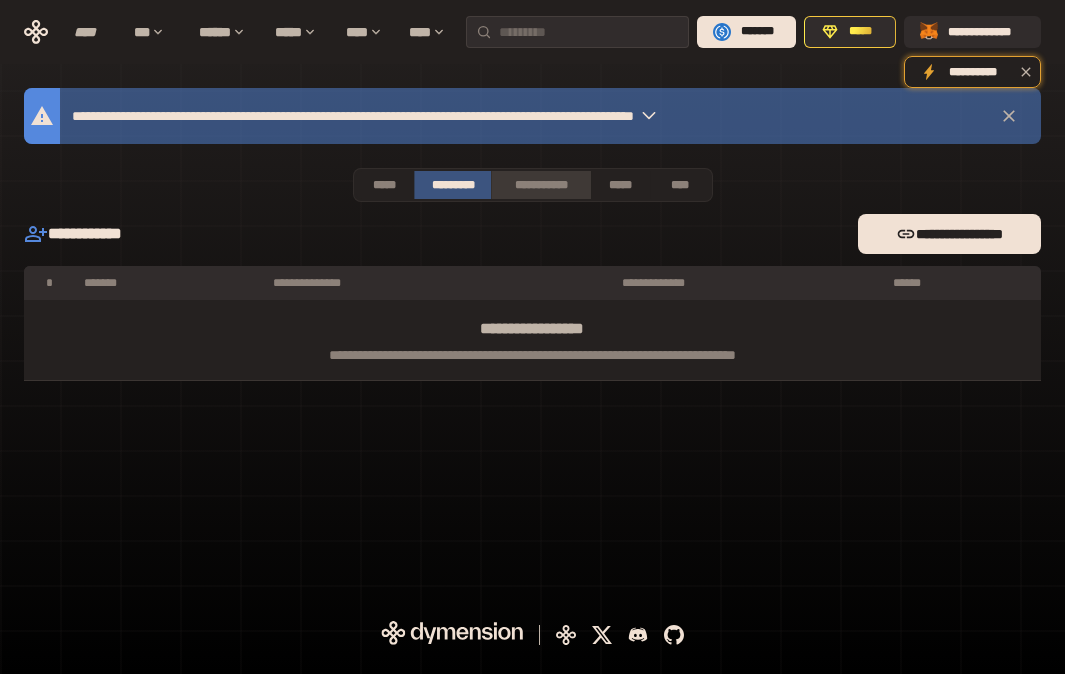 click on "**********" at bounding box center (540, 185) 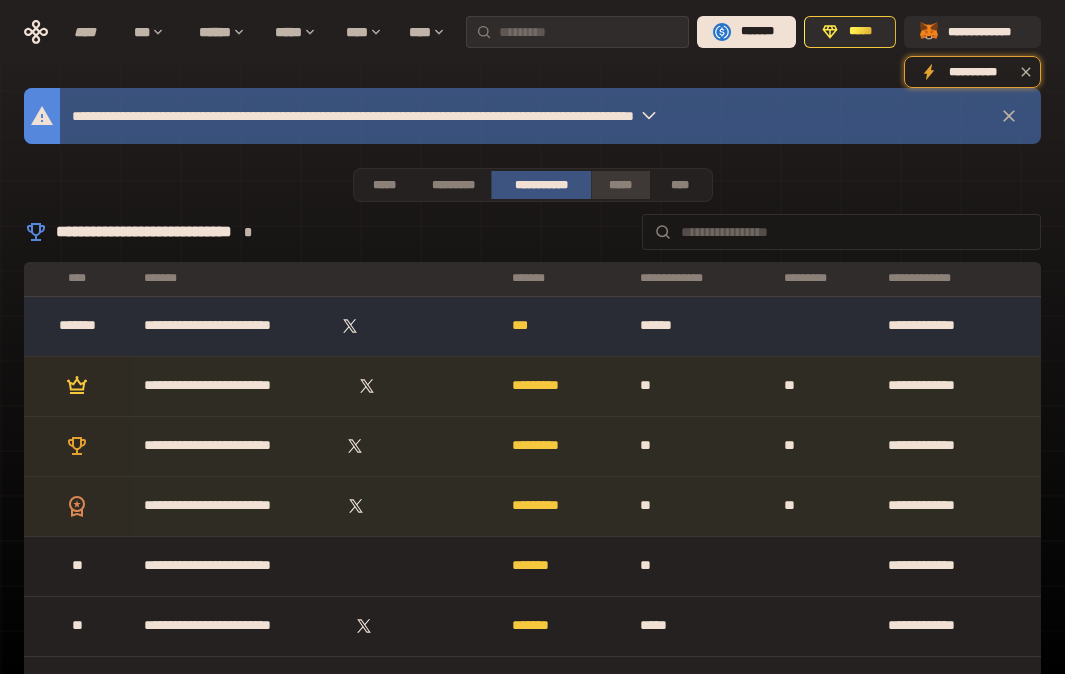 click on "*****" at bounding box center [620, 185] 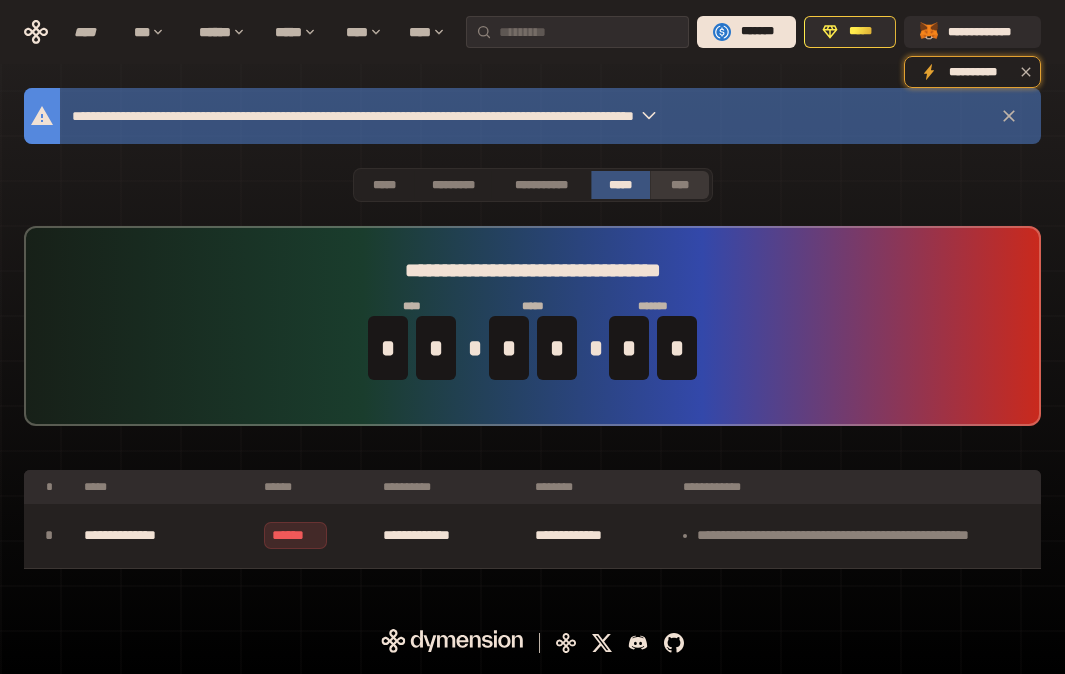 click on "****" at bounding box center (679, 185) 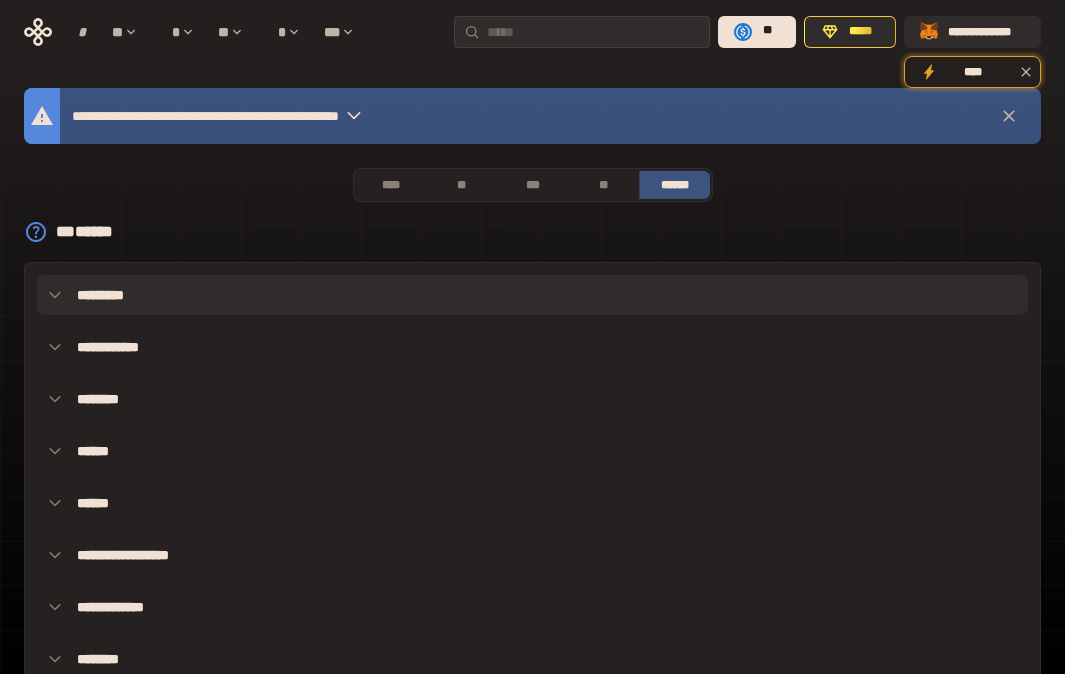 click on "*********" at bounding box center [100, 295] 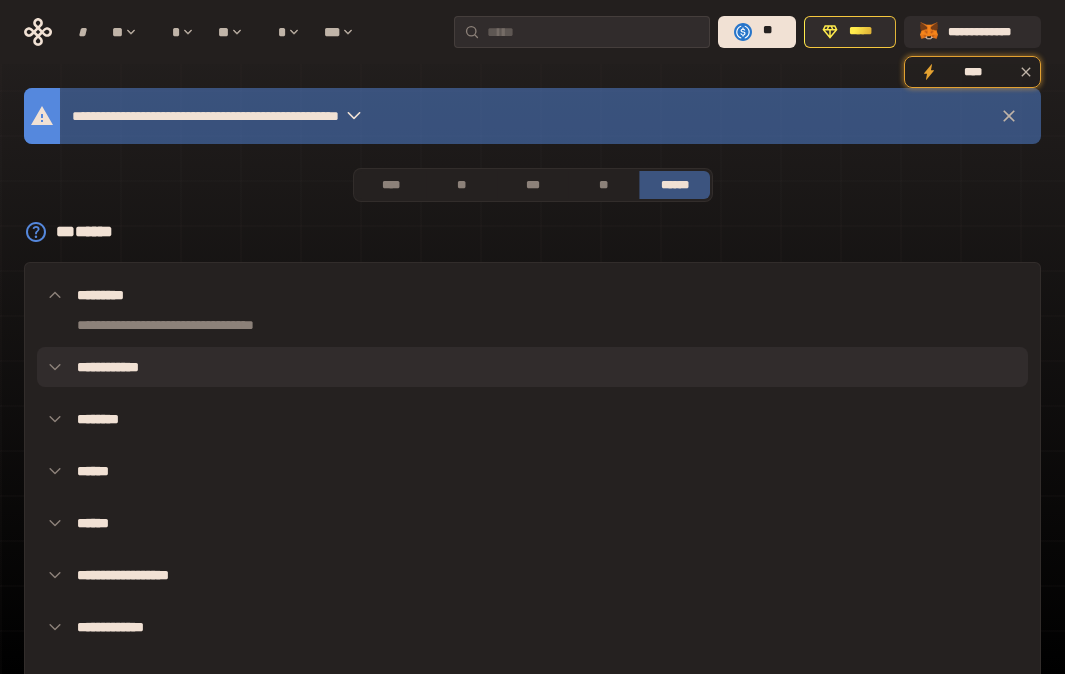 click on "**********" at bounding box center [108, 367] 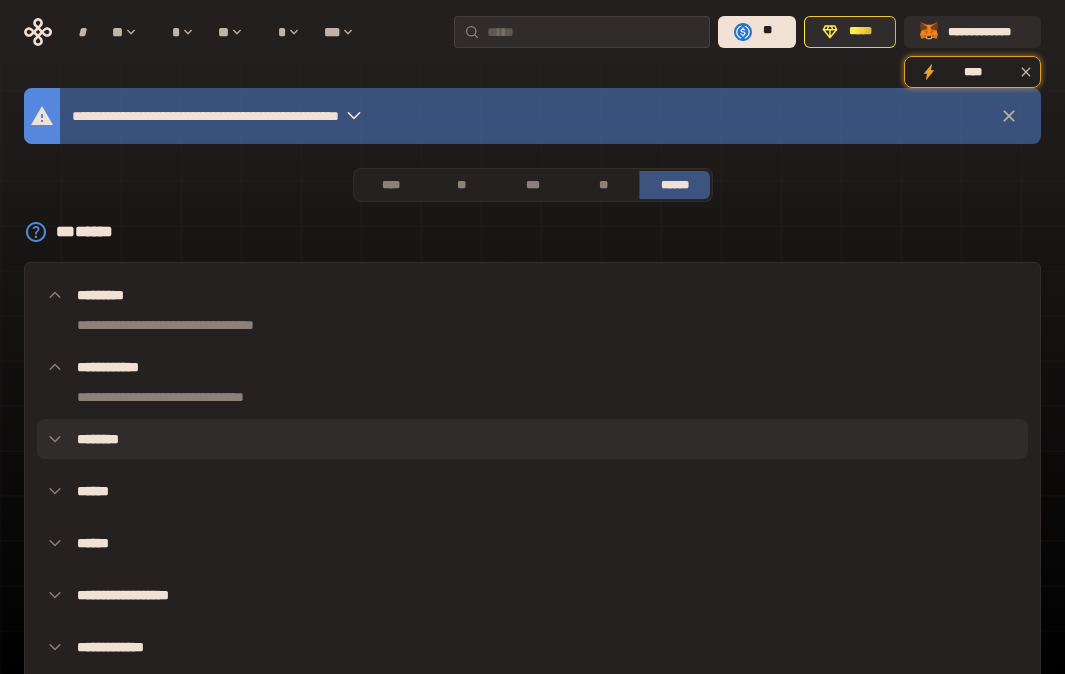 scroll, scrollTop: 23, scrollLeft: 0, axis: vertical 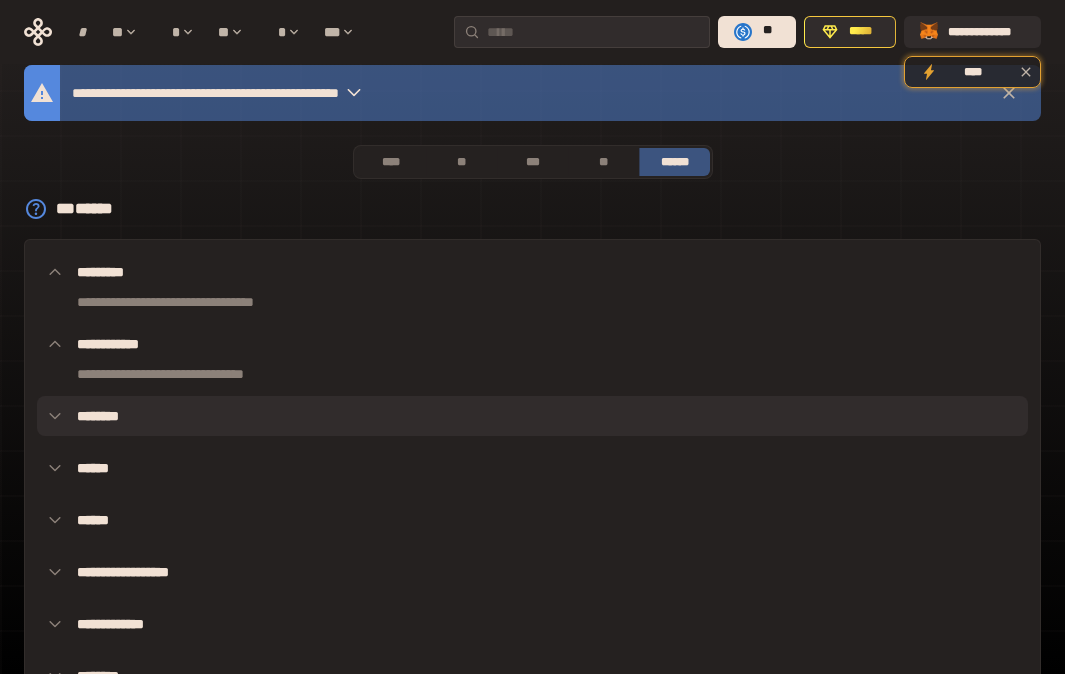 click on "********" at bounding box center (98, 416) 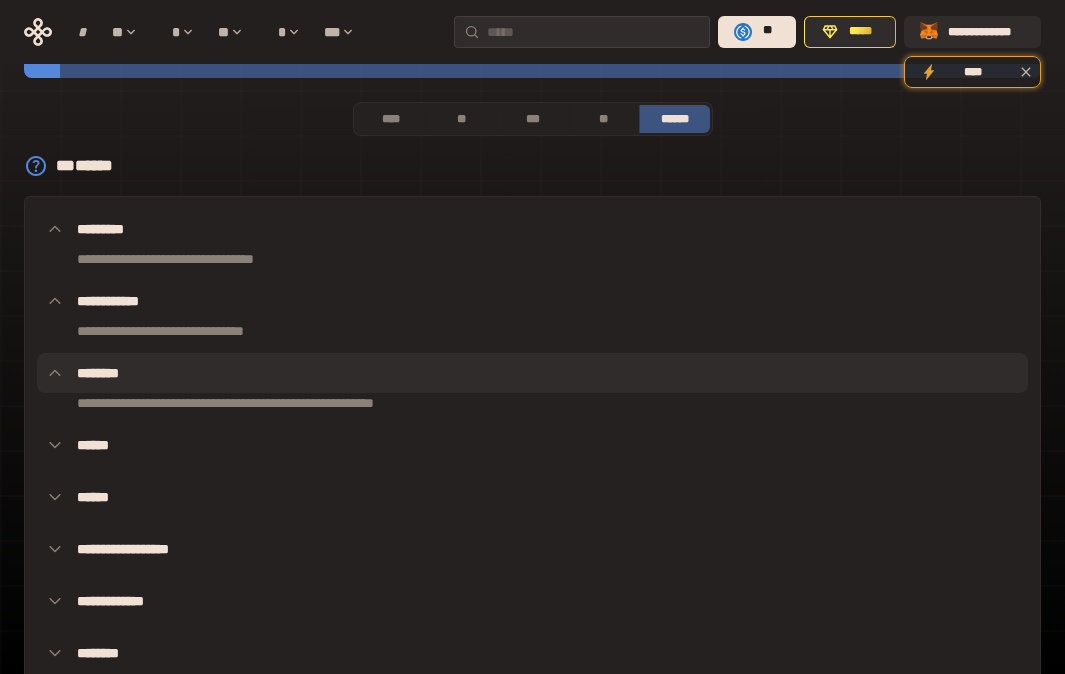 scroll, scrollTop: 68, scrollLeft: 0, axis: vertical 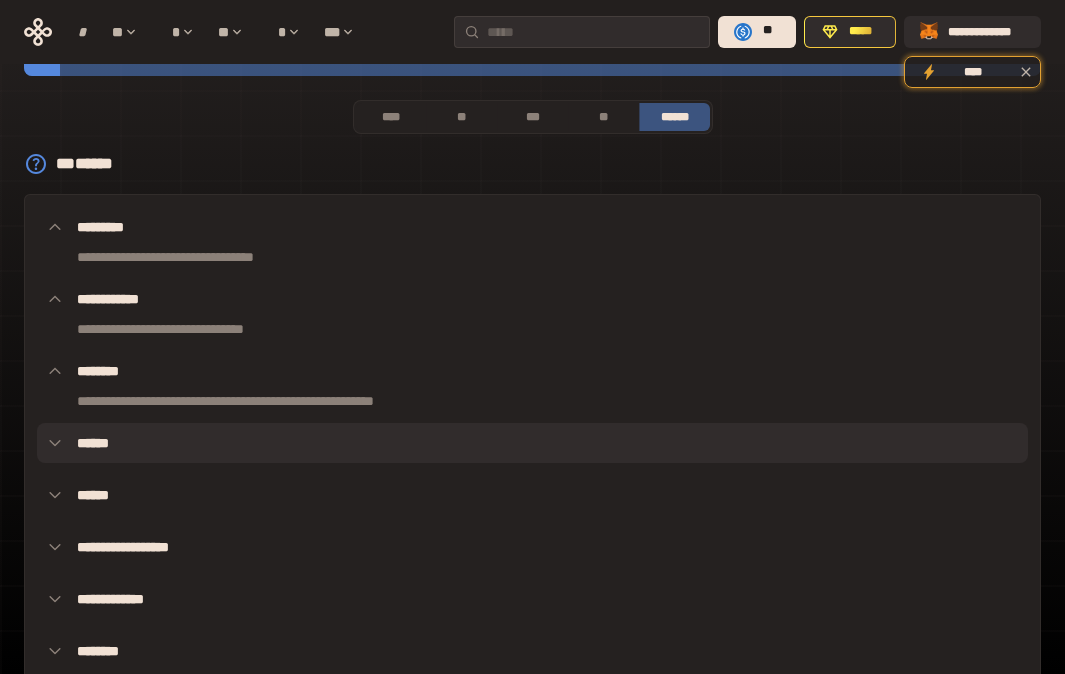 click on "******" at bounding box center [532, 443] 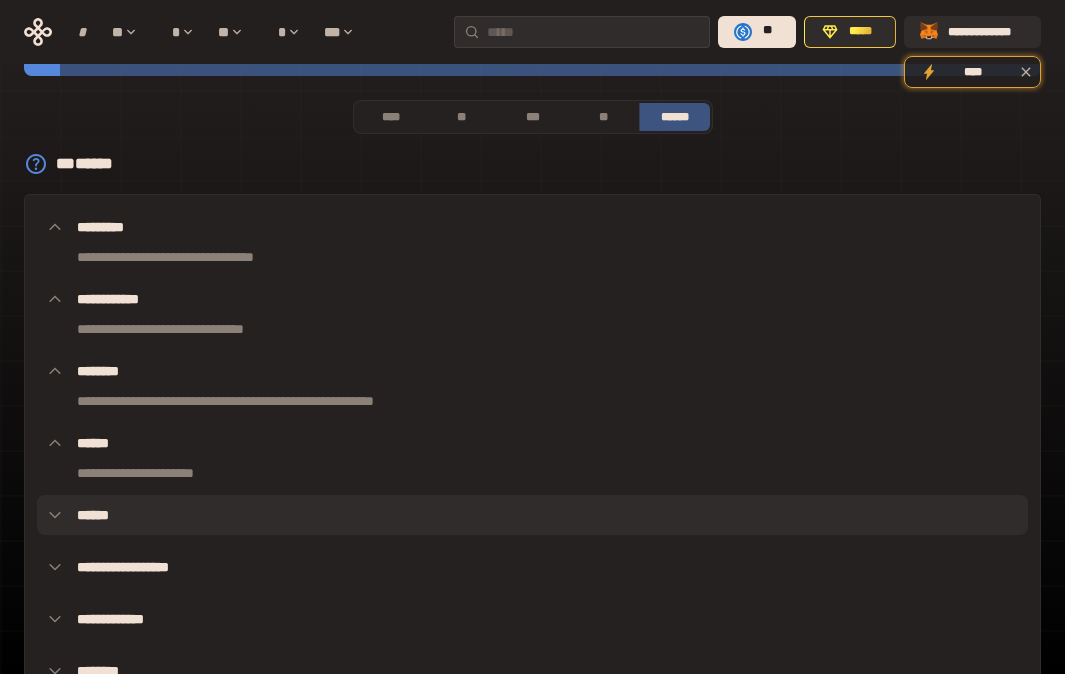 click on "******" at bounding box center (532, 515) 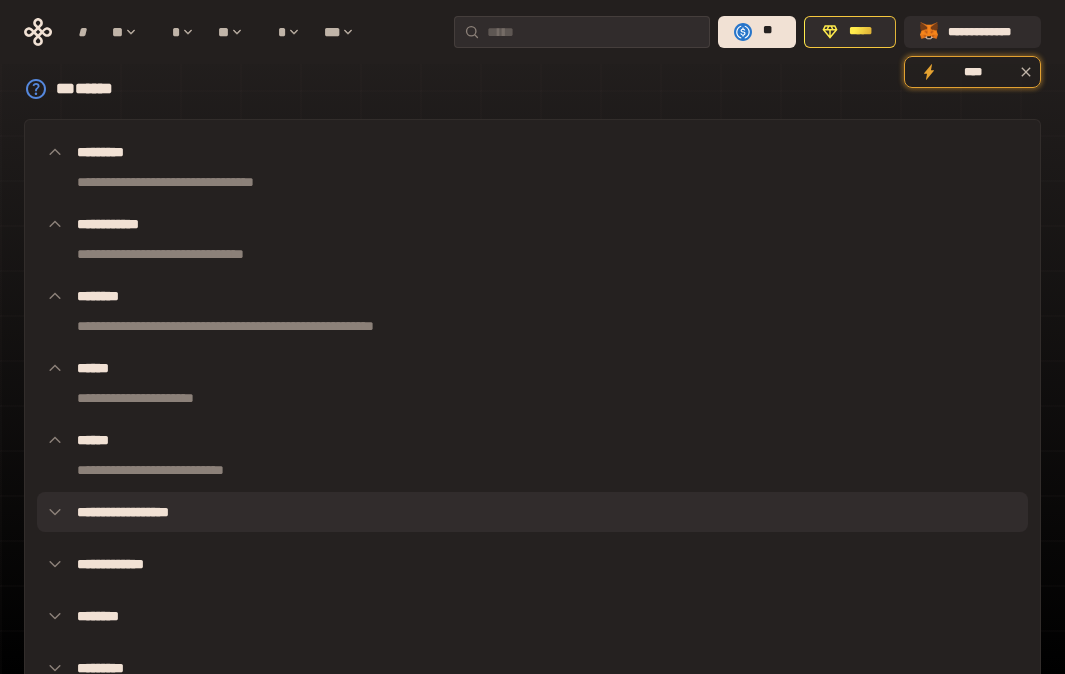 click on "**********" at bounding box center [532, 512] 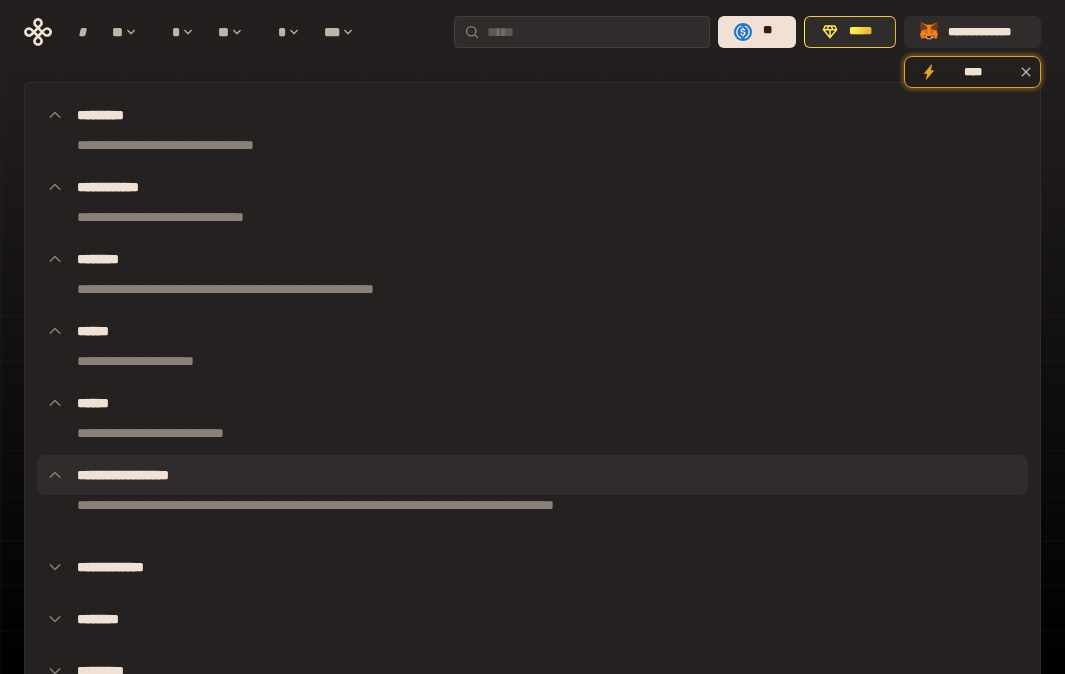 scroll, scrollTop: 187, scrollLeft: 0, axis: vertical 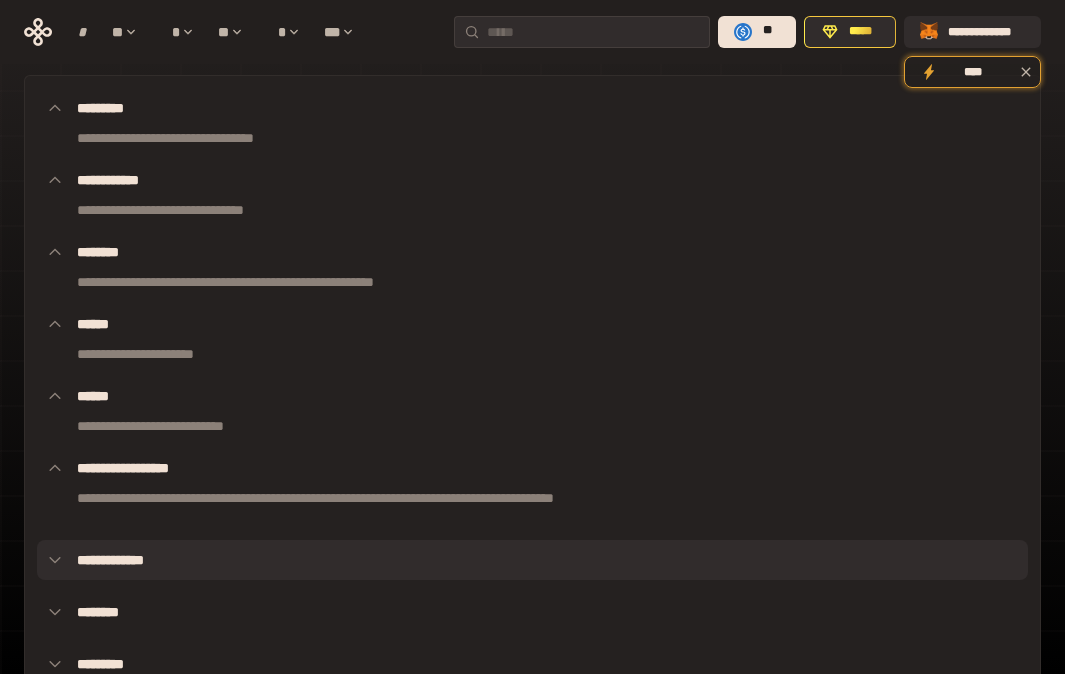click on "**********" at bounding box center [532, 560] 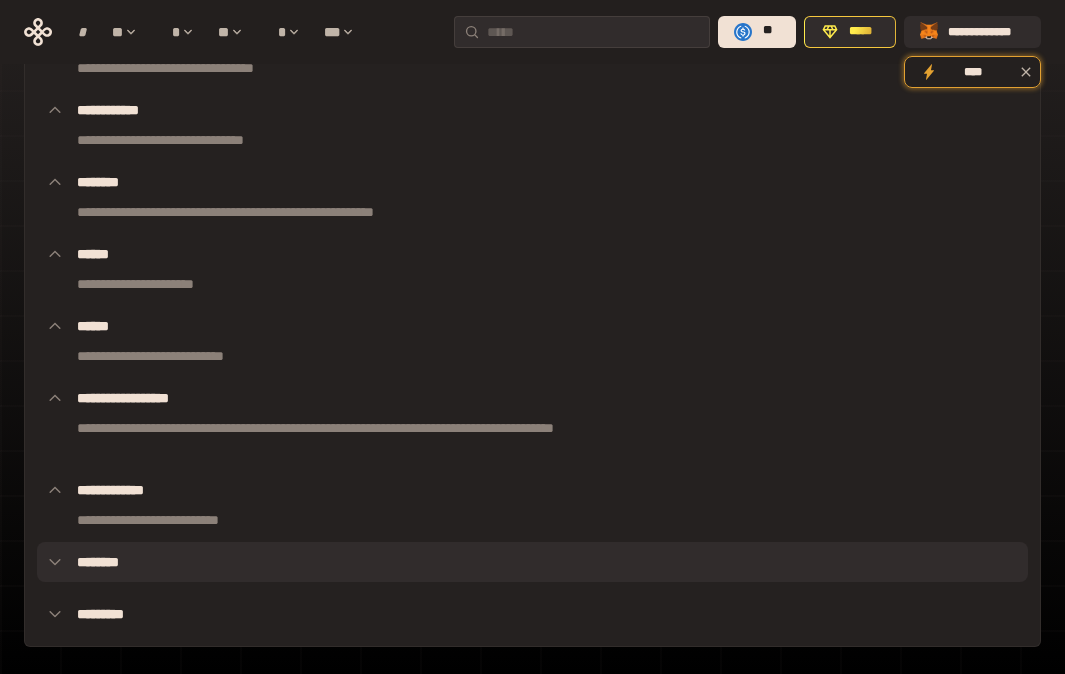 click on "********" at bounding box center [532, 562] 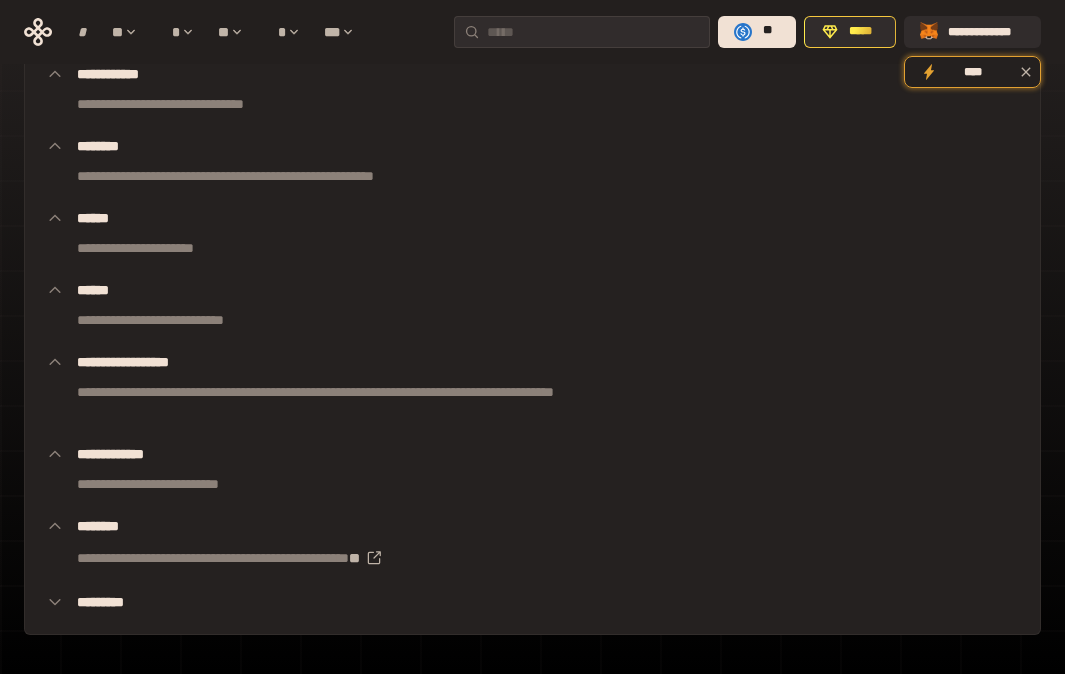 scroll, scrollTop: 292, scrollLeft: 0, axis: vertical 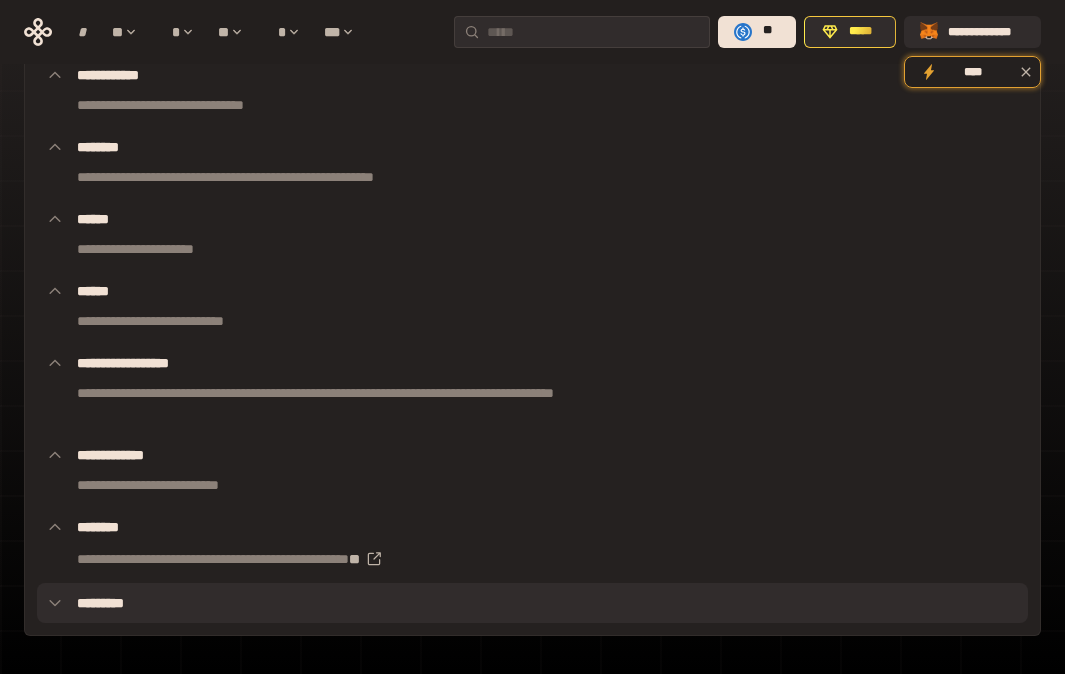 click on "*********" at bounding box center (532, 603) 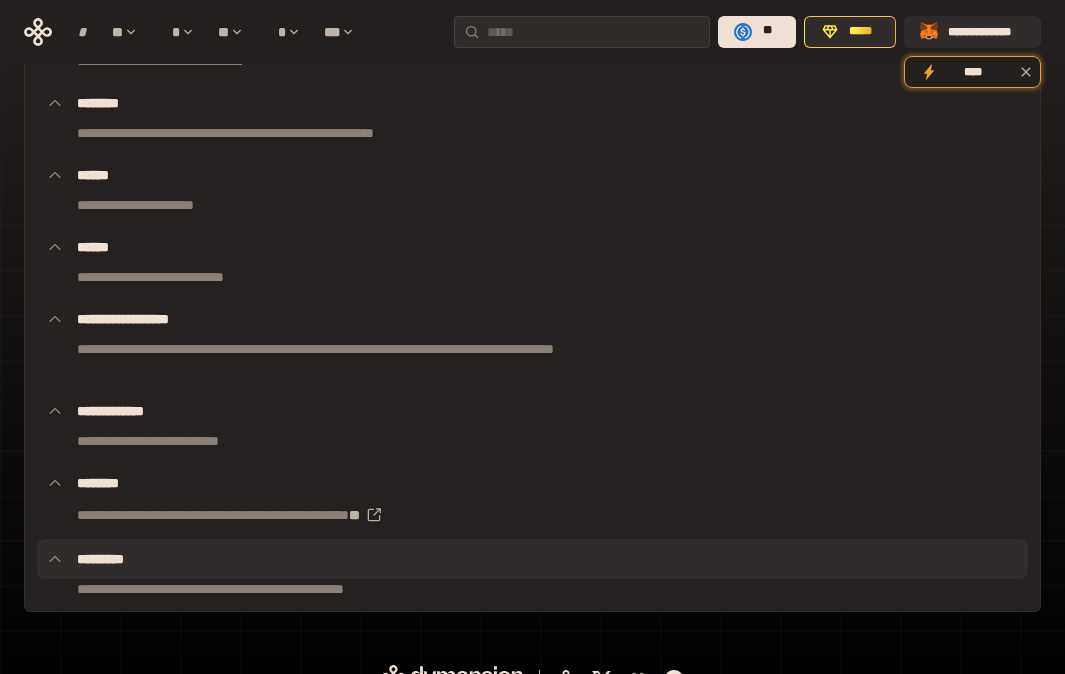 scroll, scrollTop: 357, scrollLeft: 0, axis: vertical 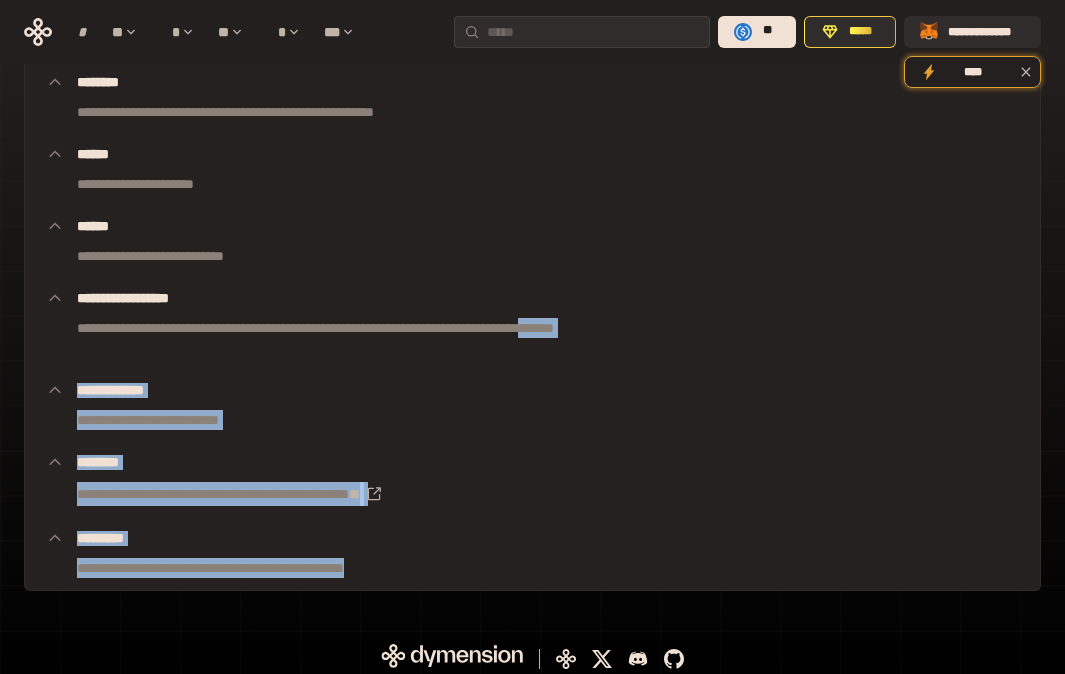 drag, startPoint x: 265, startPoint y: 589, endPoint x: 297, endPoint y: 345, distance: 246.08942 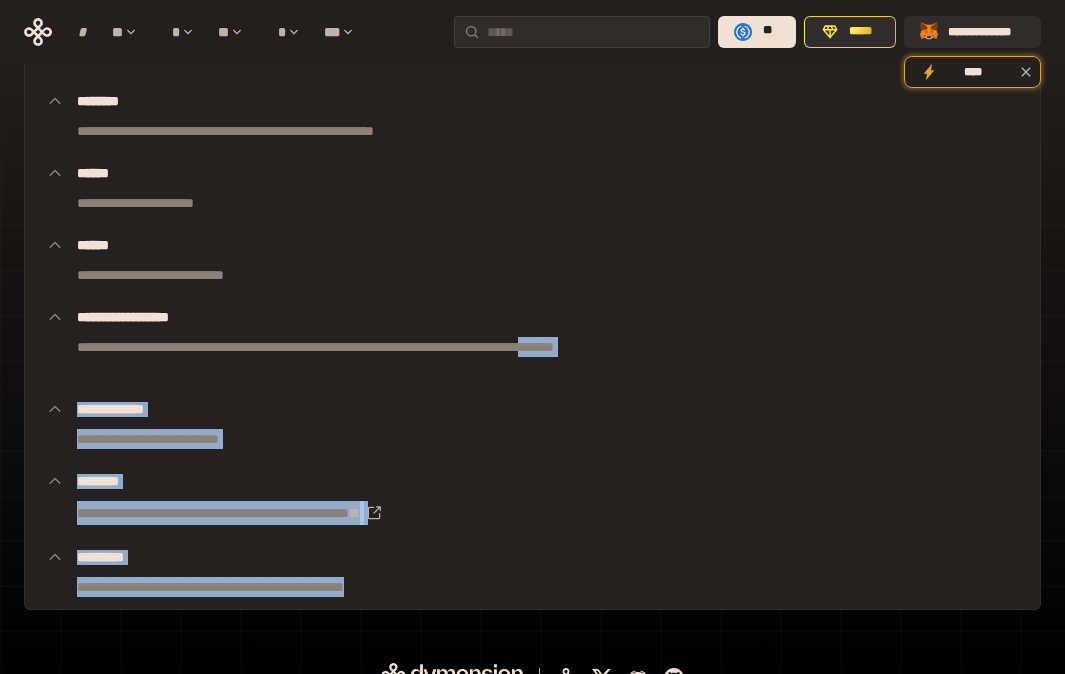 scroll, scrollTop: 0, scrollLeft: 0, axis: both 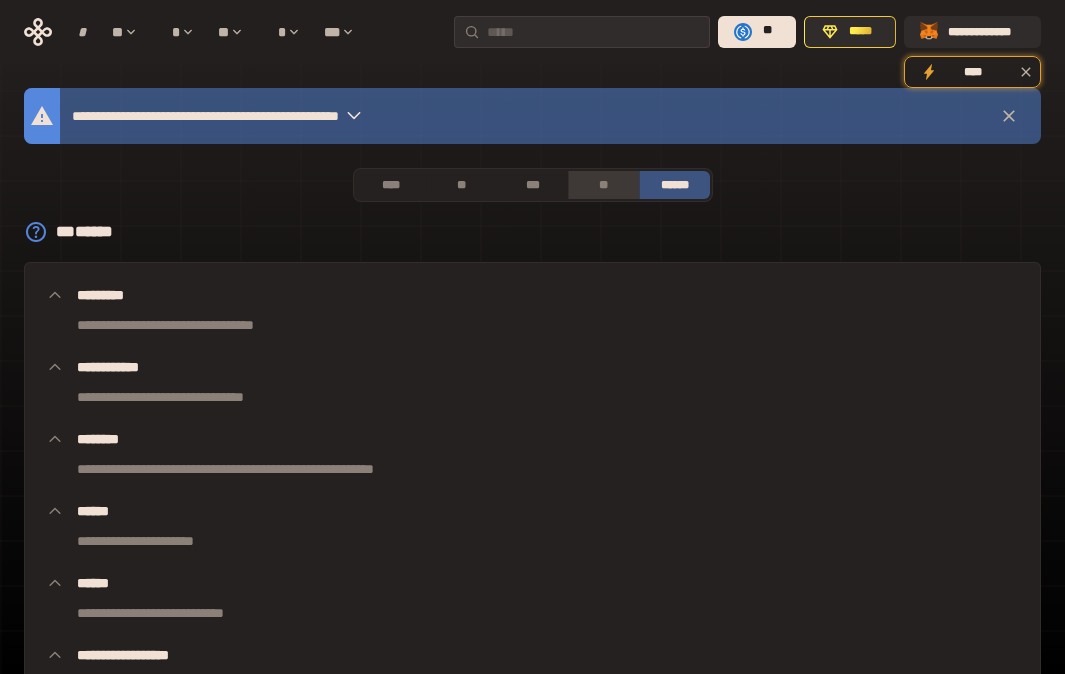 click on "**" at bounding box center (603, 185) 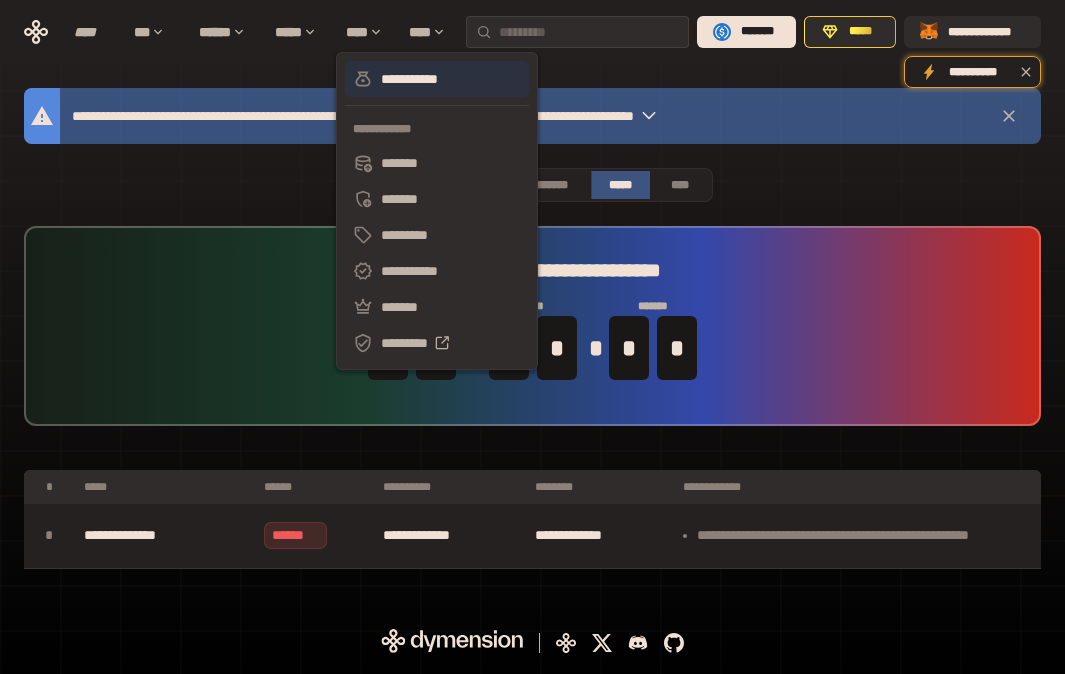 click on "**********" at bounding box center [437, 79] 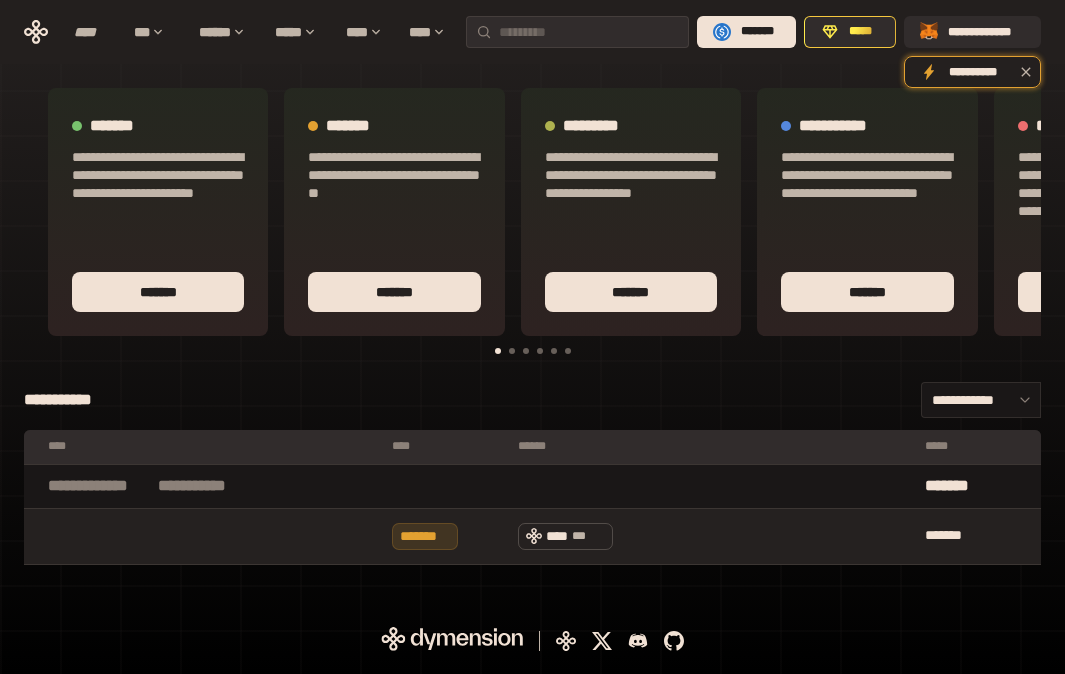 click on "**********" at bounding box center (203, 486) 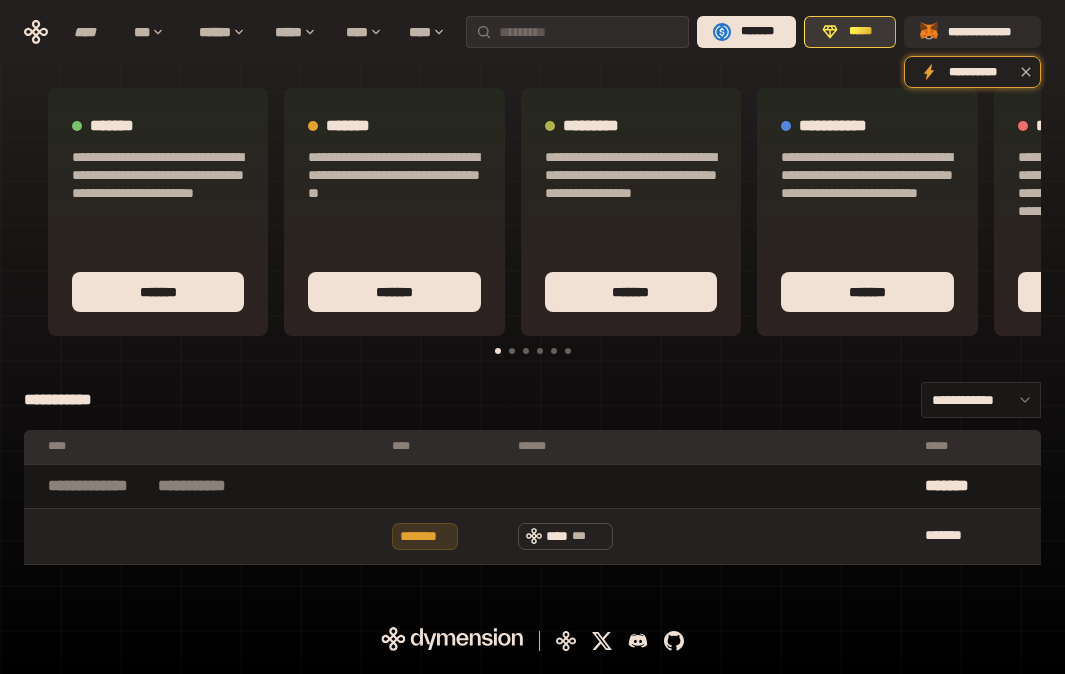click on "*****" at bounding box center (861, 32) 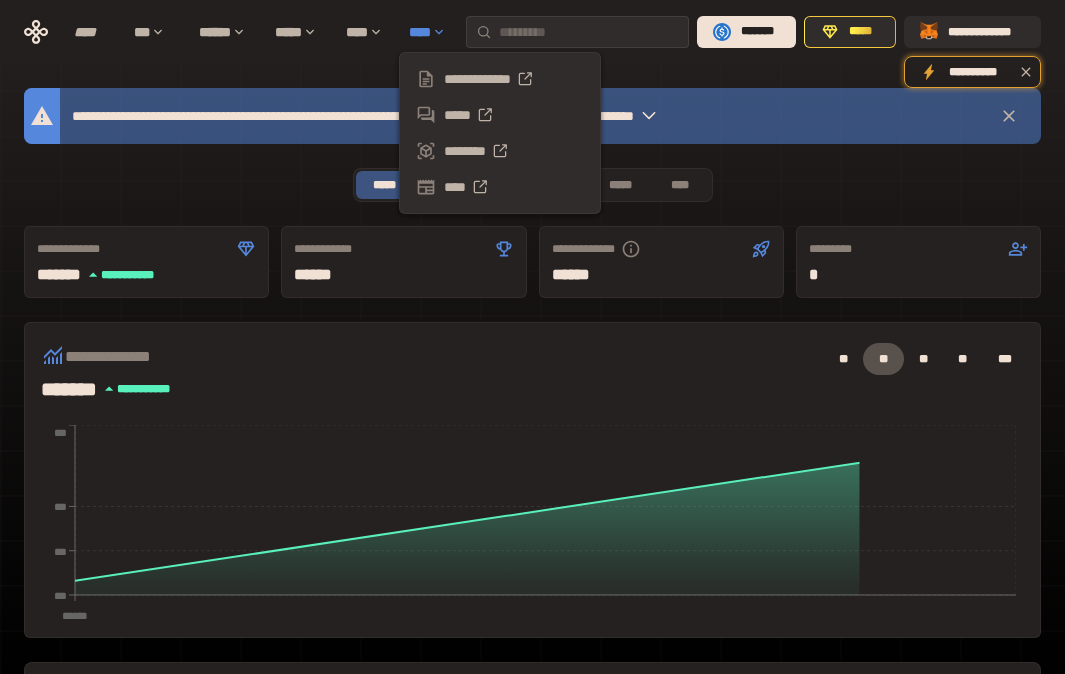 click on "****" at bounding box center (432, 32) 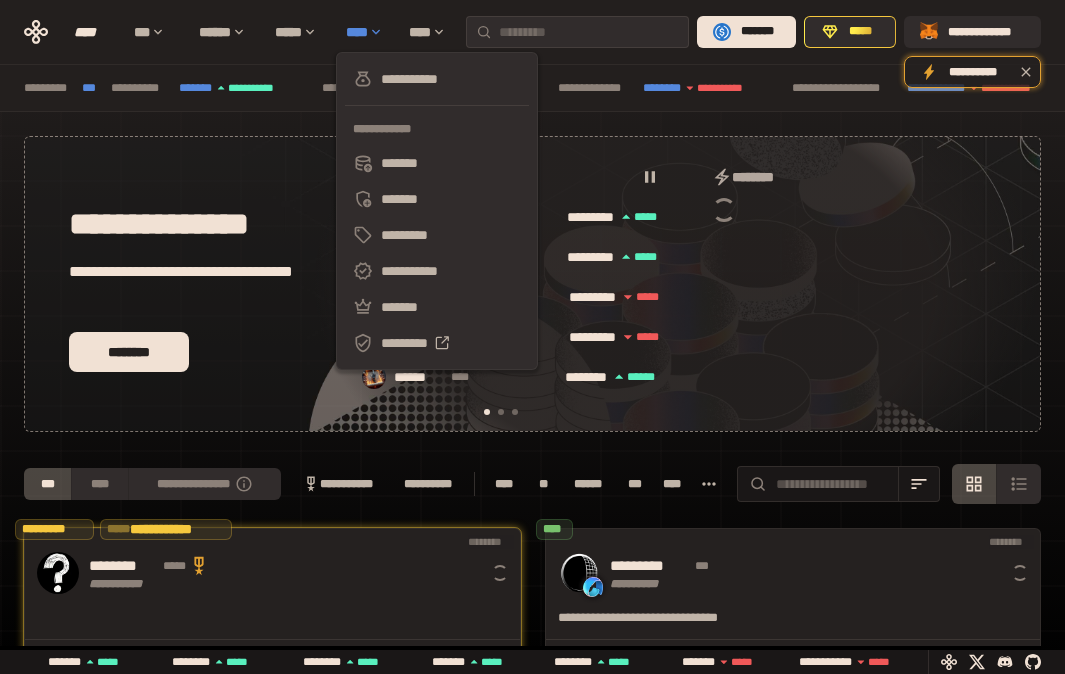 scroll, scrollTop: 0, scrollLeft: 16, axis: horizontal 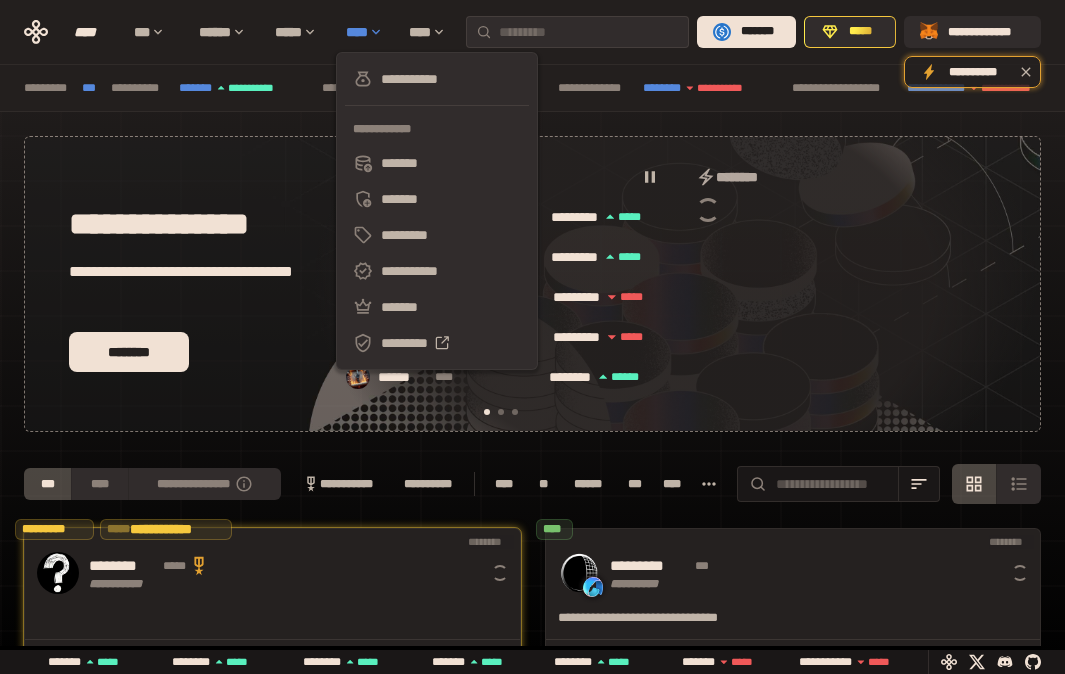 click on "****" at bounding box center (367, 32) 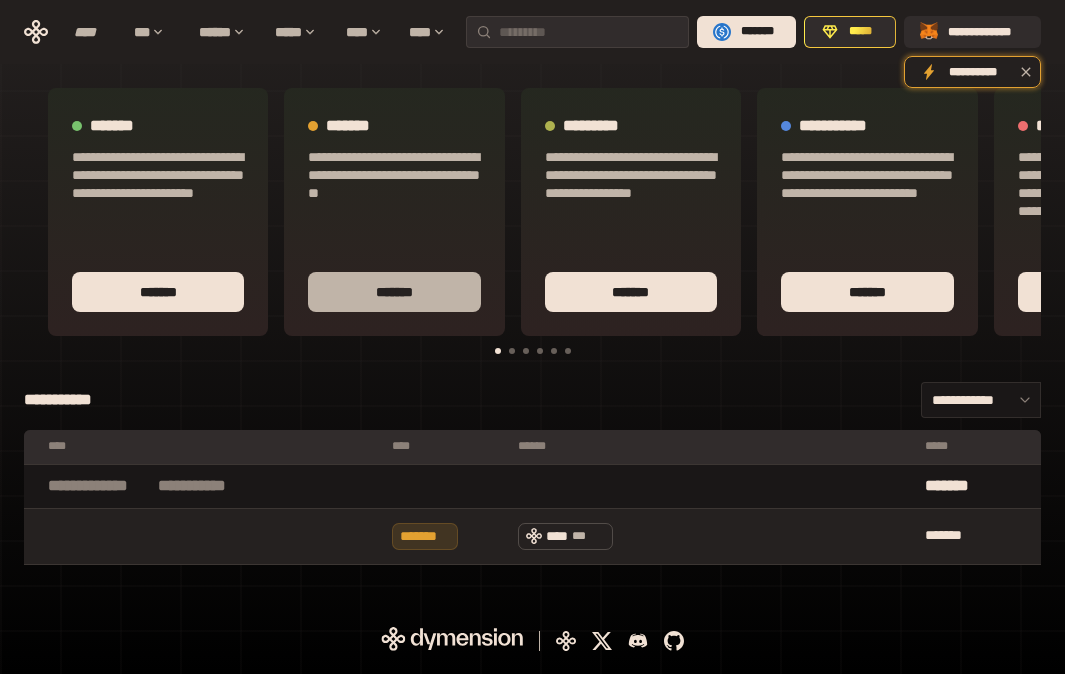 click on "*******" at bounding box center [394, 292] 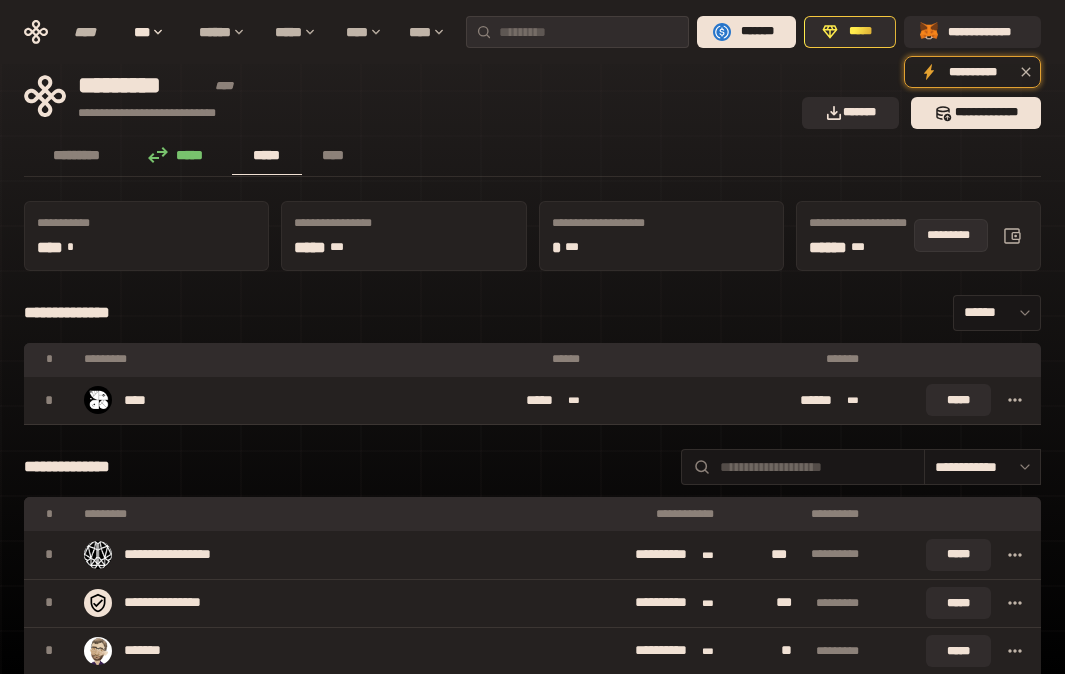 click 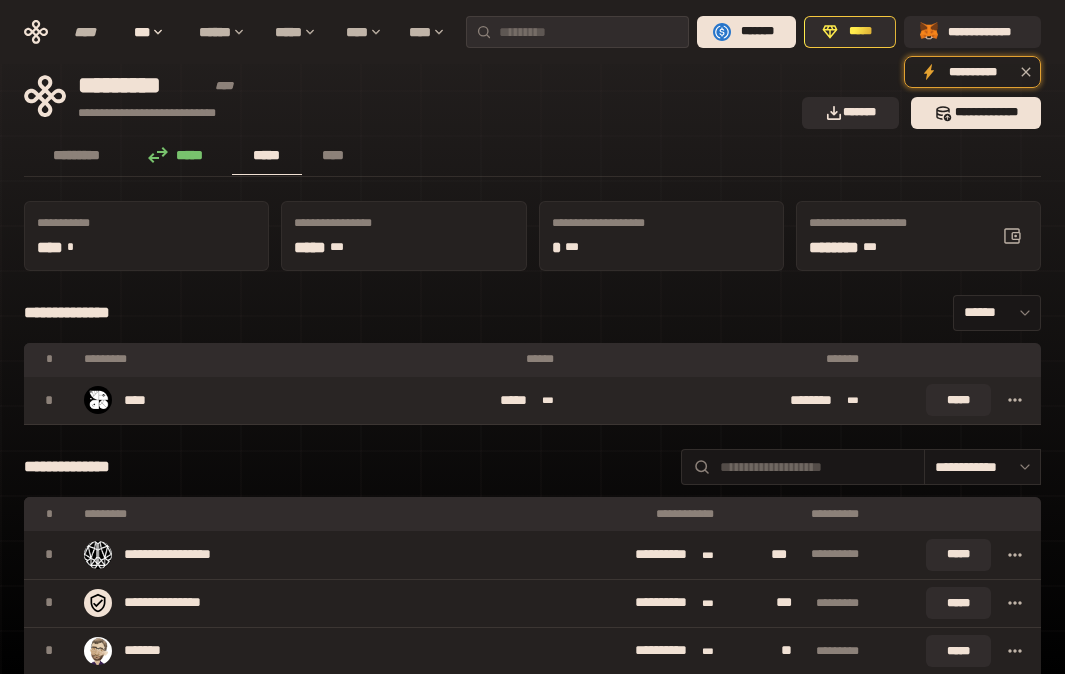 click on "******** ***" at bounding box center [720, 401] 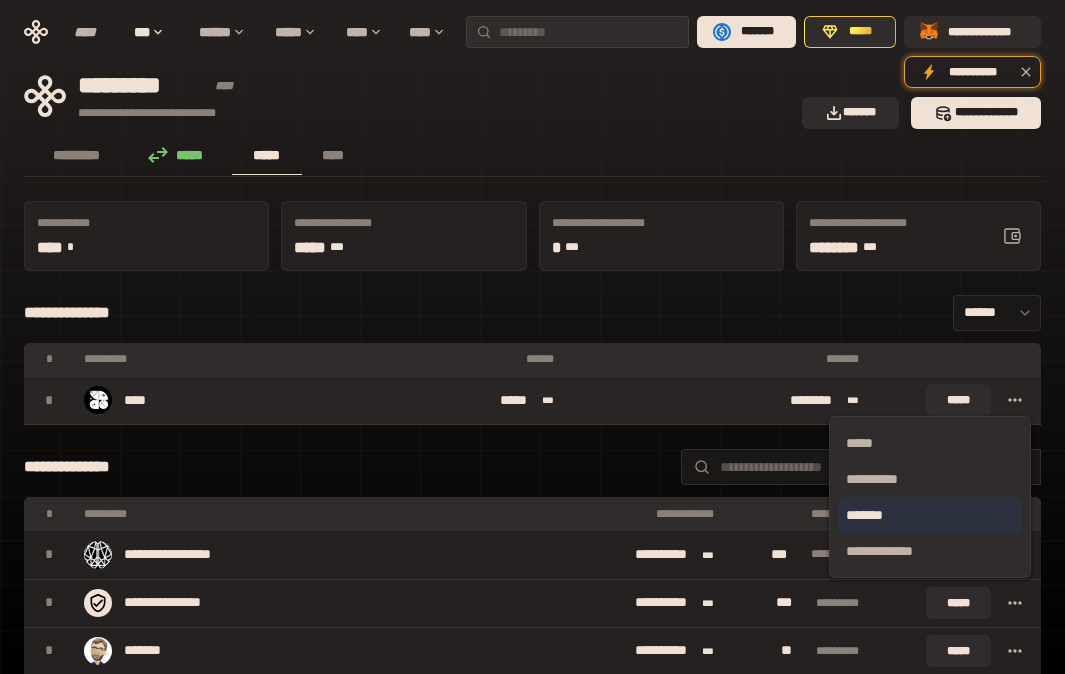 click on "*******" at bounding box center (930, 515) 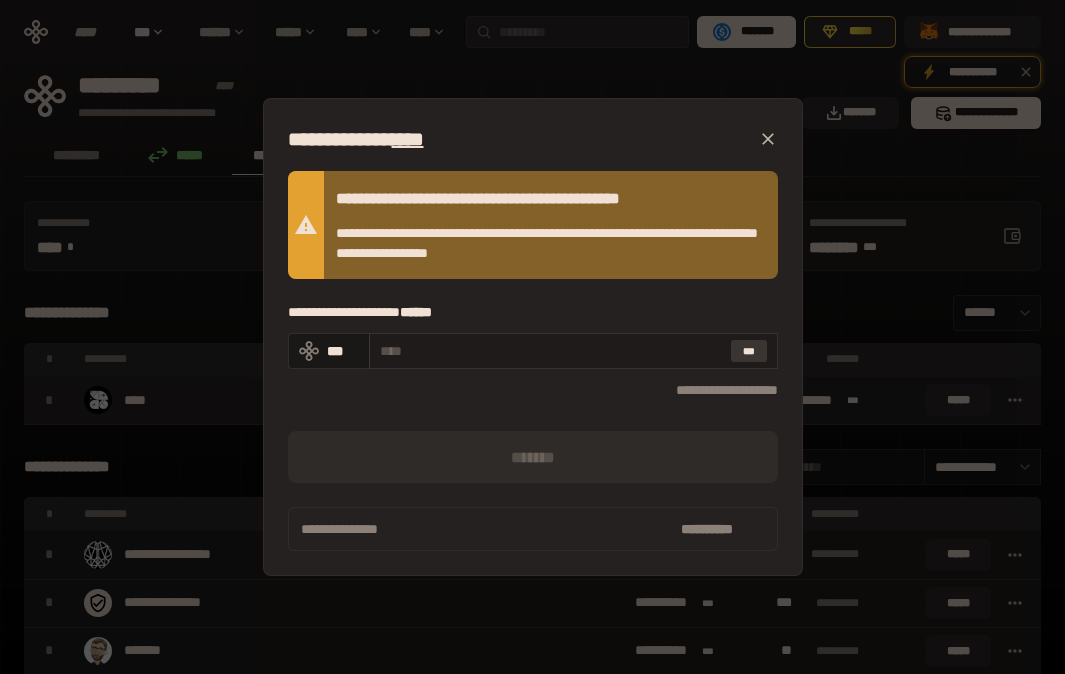 click on "***" at bounding box center (749, 351) 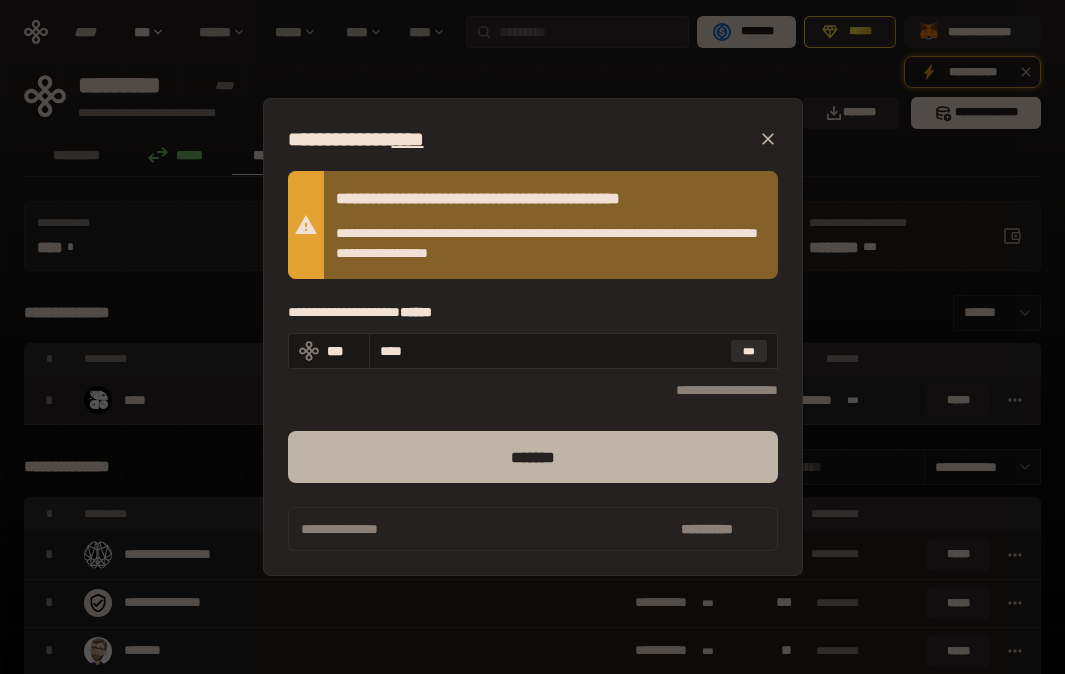 type on "****" 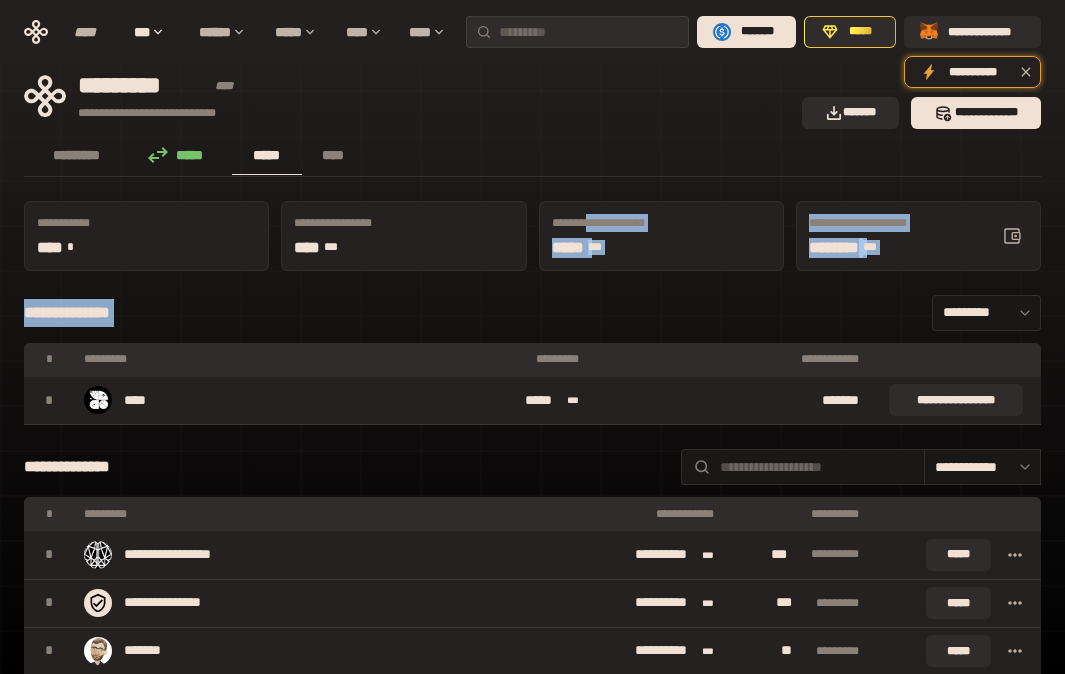 drag, startPoint x: 600, startPoint y: 214, endPoint x: 664, endPoint y: 282, distance: 93.38094 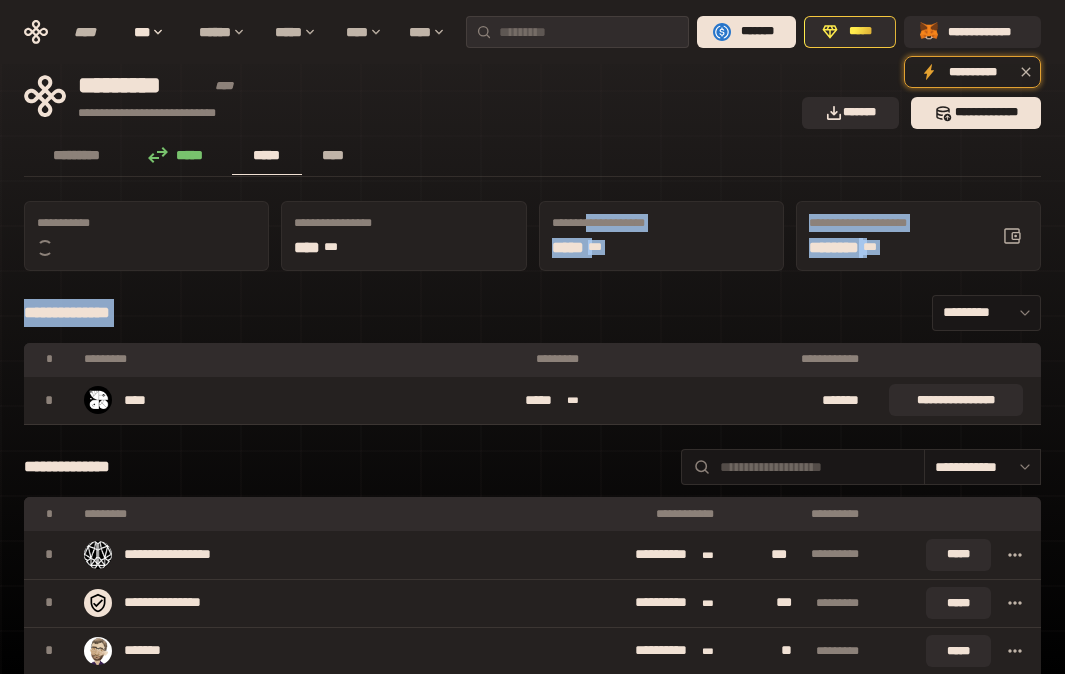 click on "****" at bounding box center [333, 155] 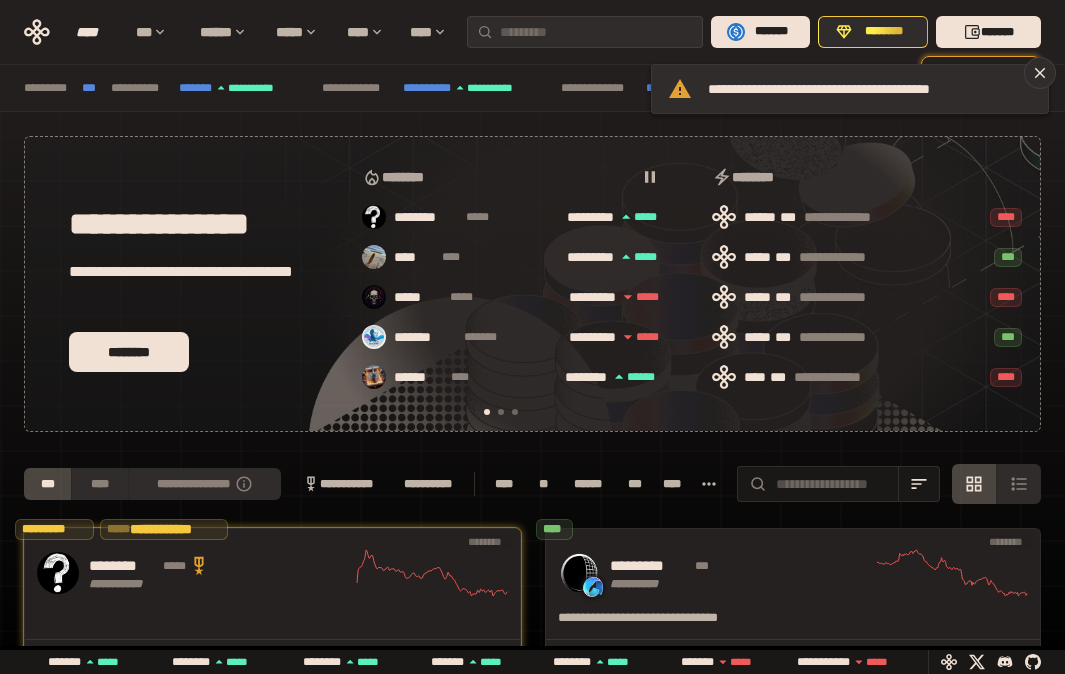 scroll, scrollTop: 0, scrollLeft: 0, axis: both 